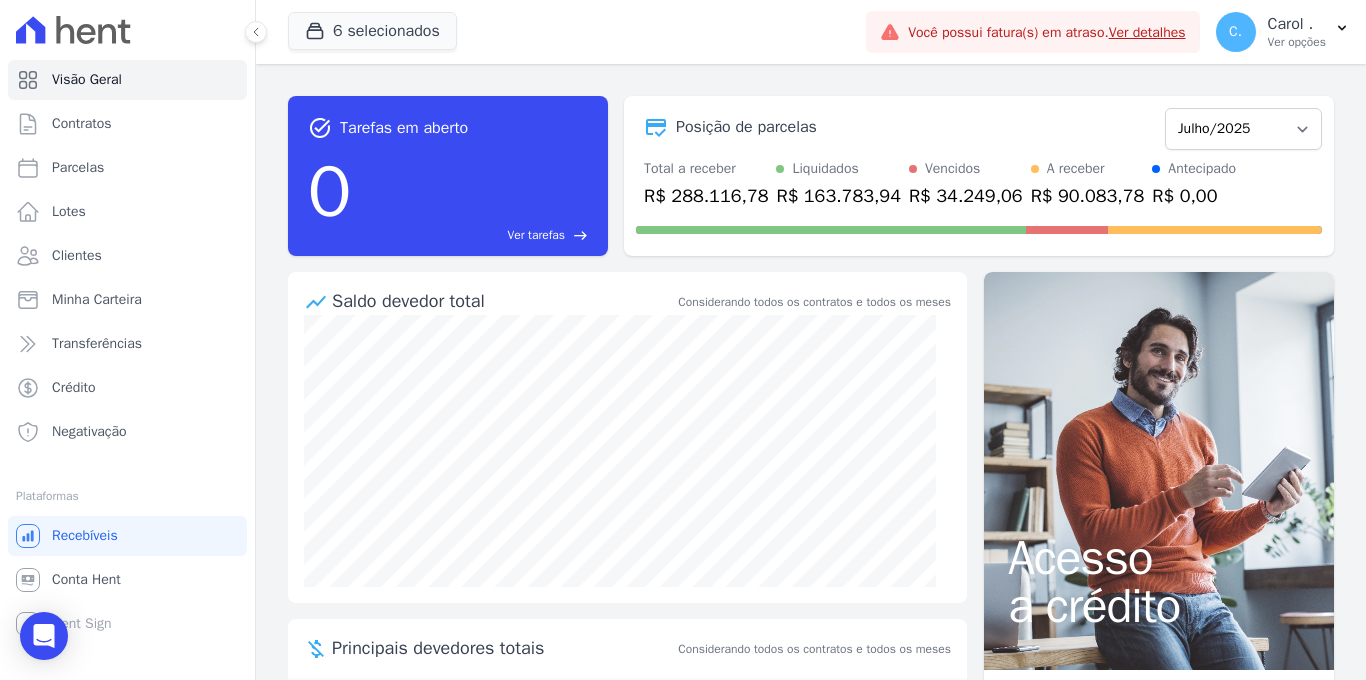 scroll, scrollTop: 0, scrollLeft: 0, axis: both 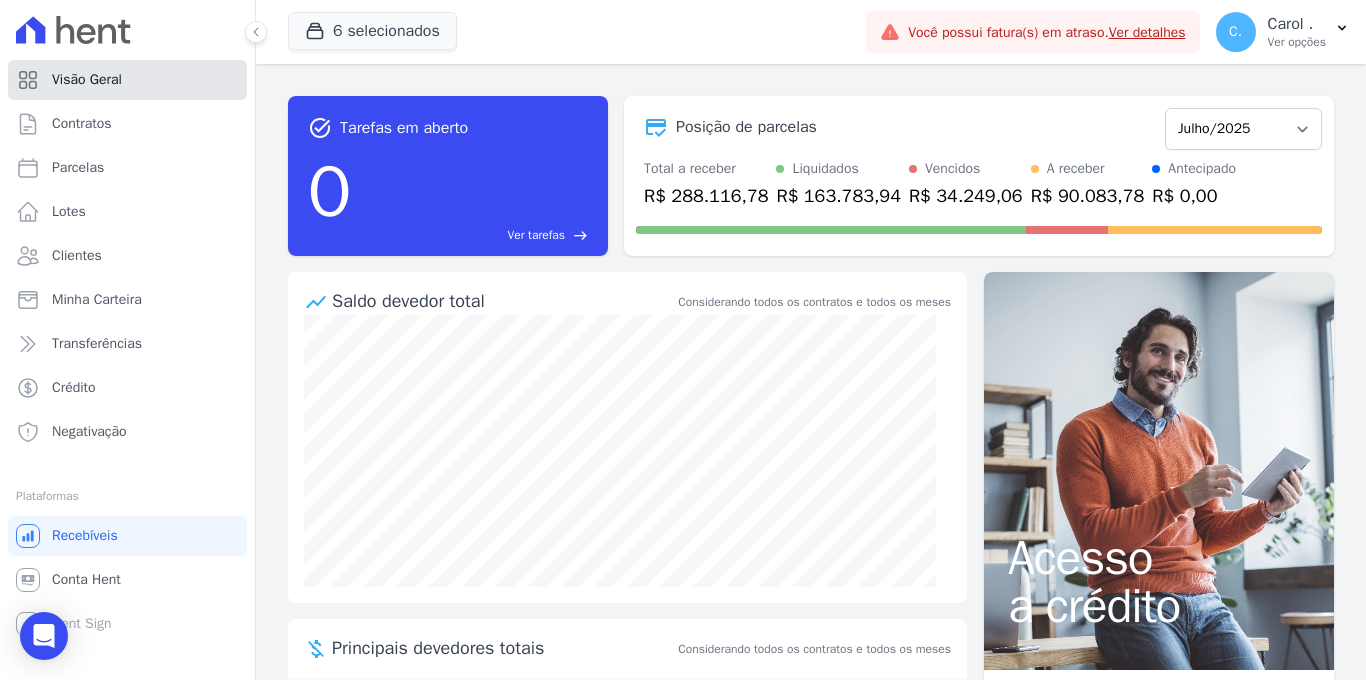 click on "Visão Geral" at bounding box center [127, 80] 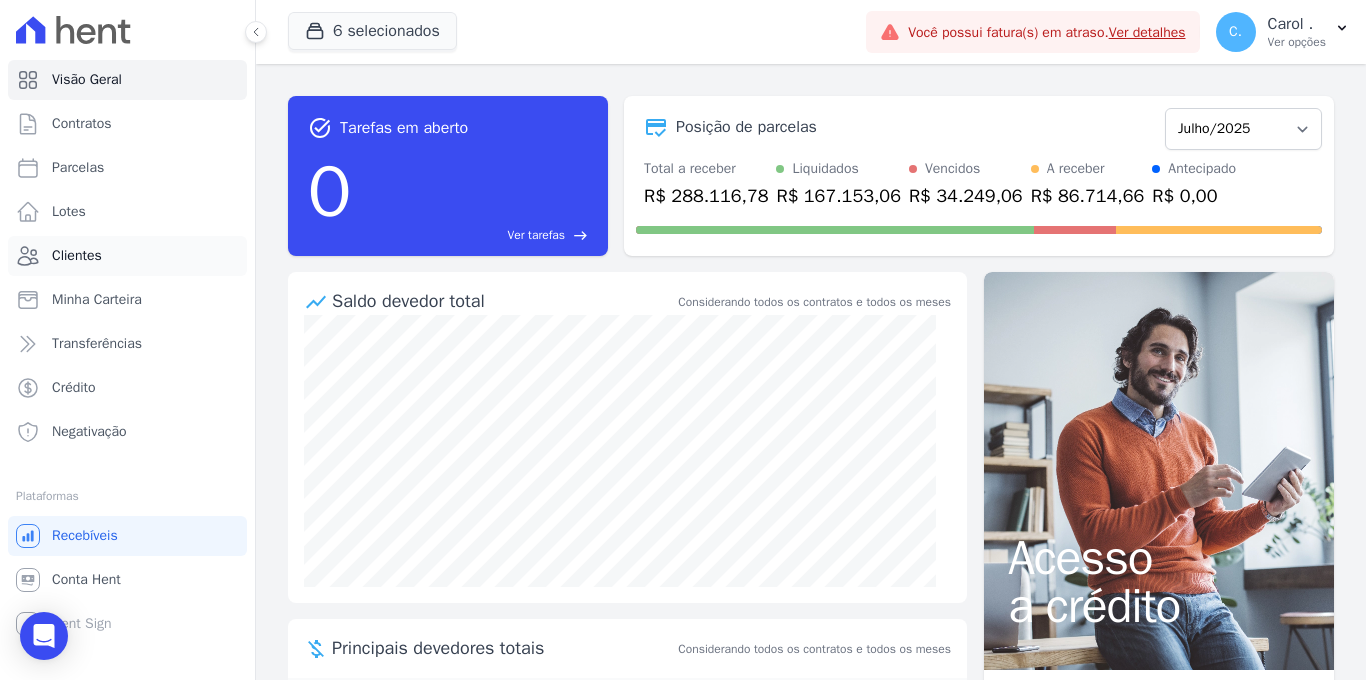 click on "Clientes" at bounding box center (127, 256) 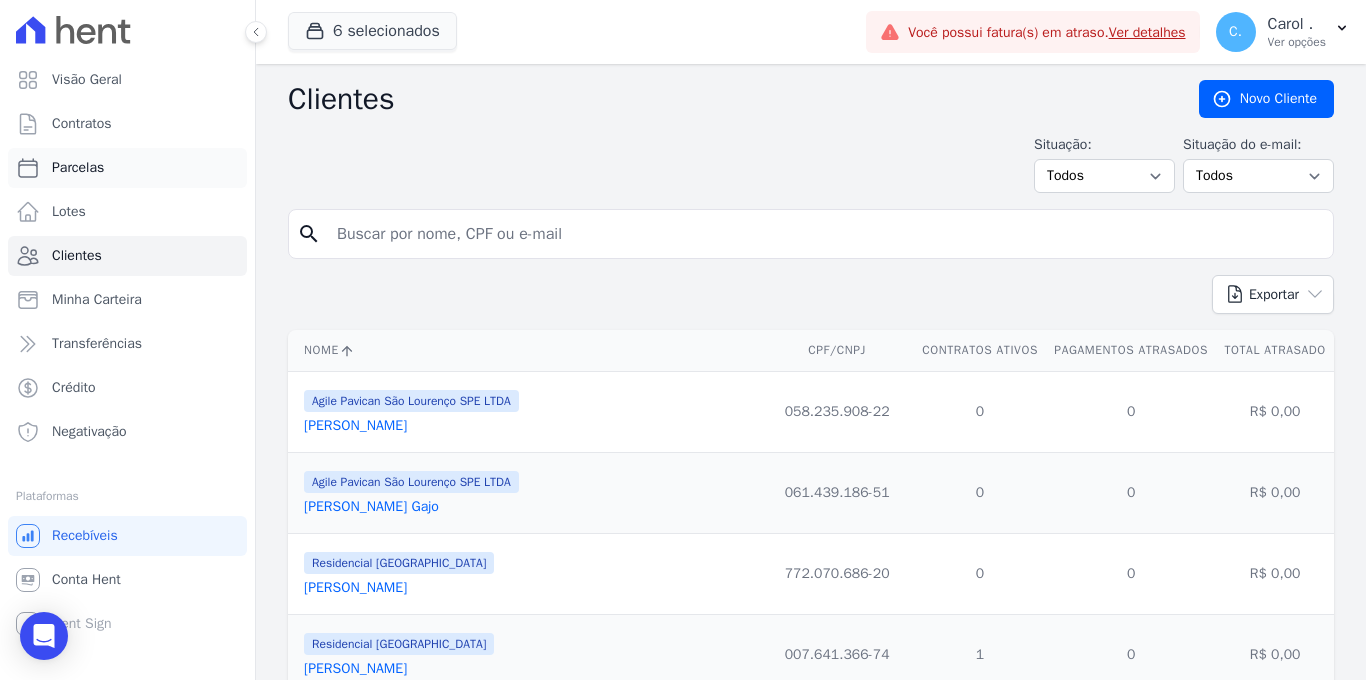 click on "Parcelas" at bounding box center [127, 168] 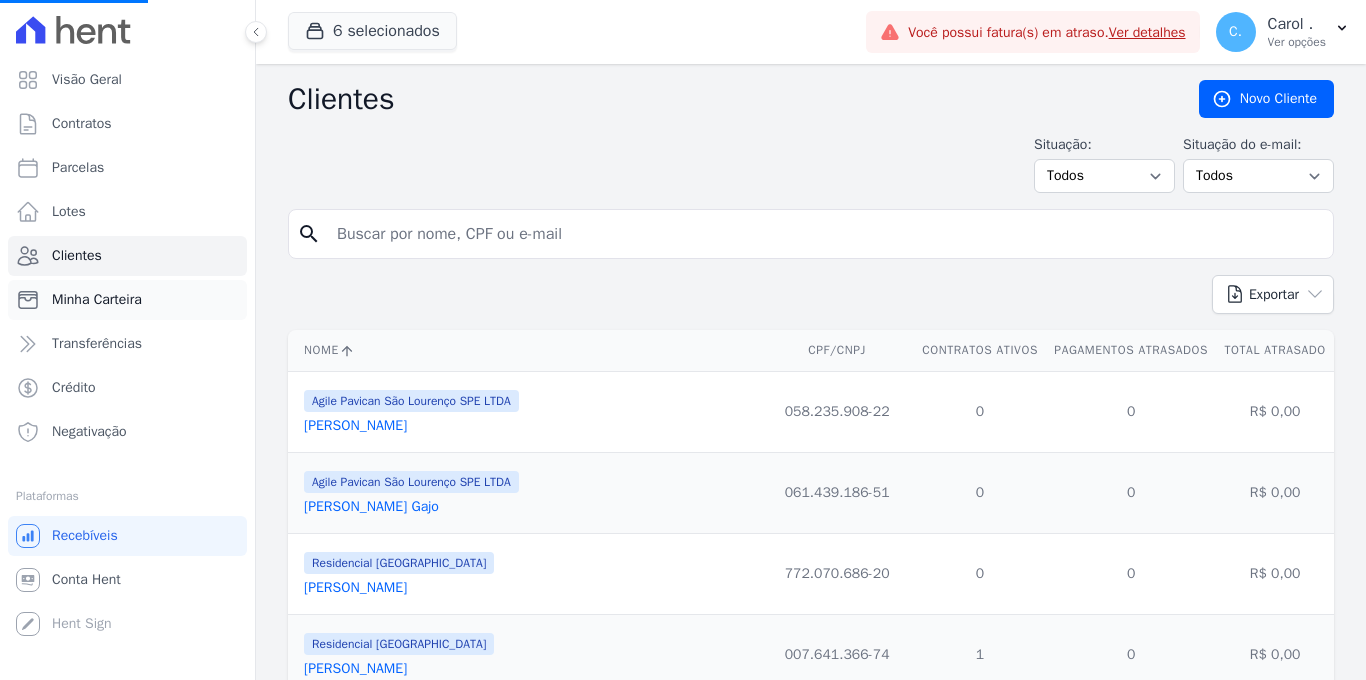 select 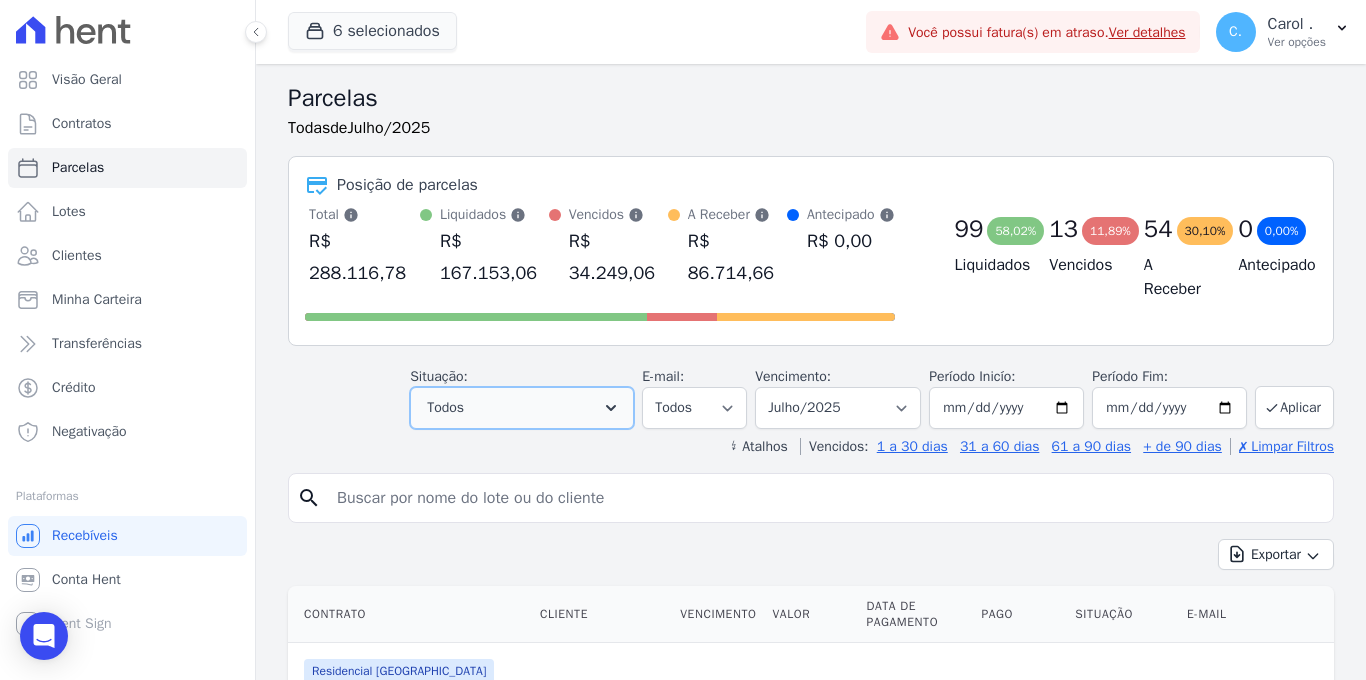 click on "Todos" at bounding box center [522, 408] 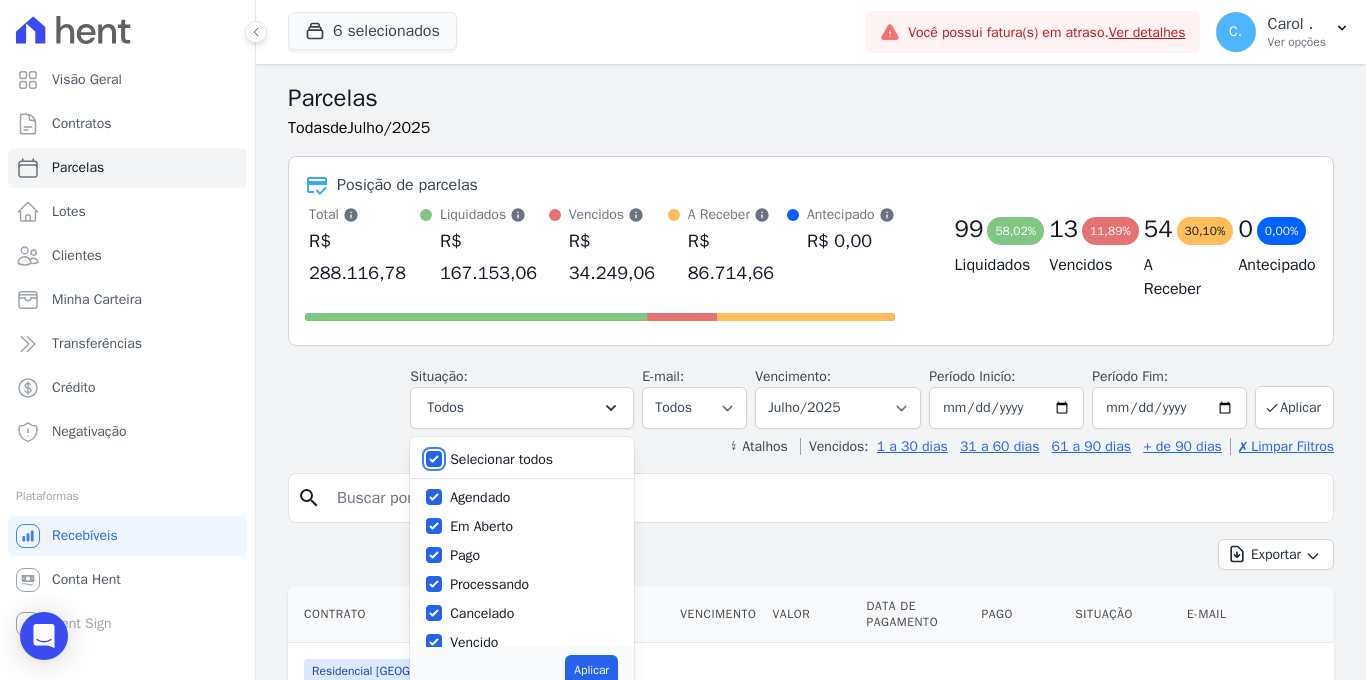click on "Selecionar todos" at bounding box center (434, 459) 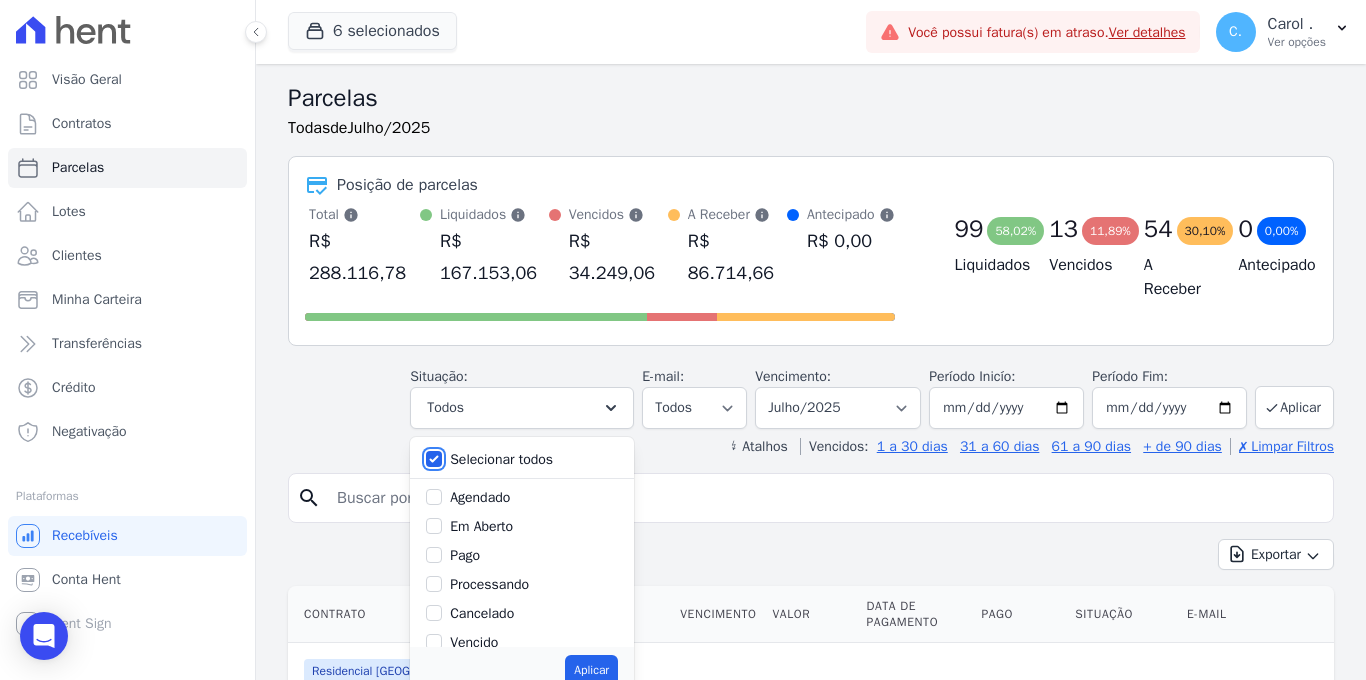checkbox on "false" 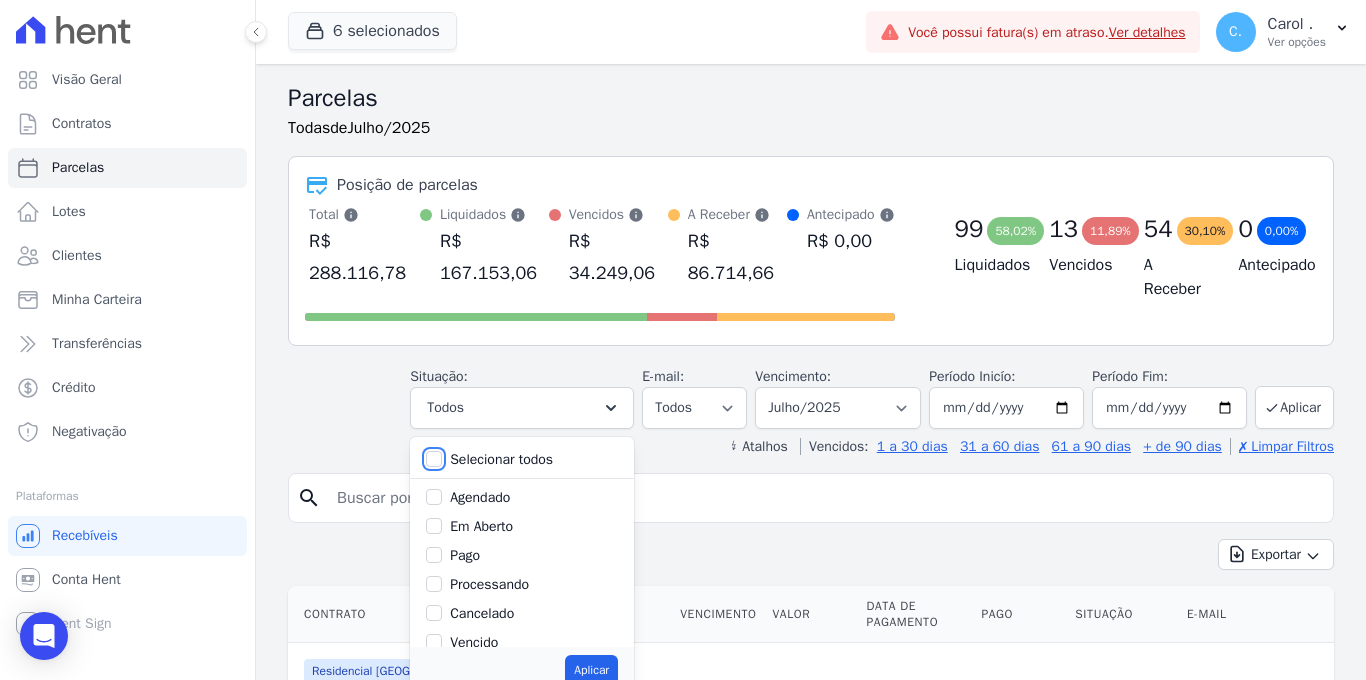 checkbox on "false" 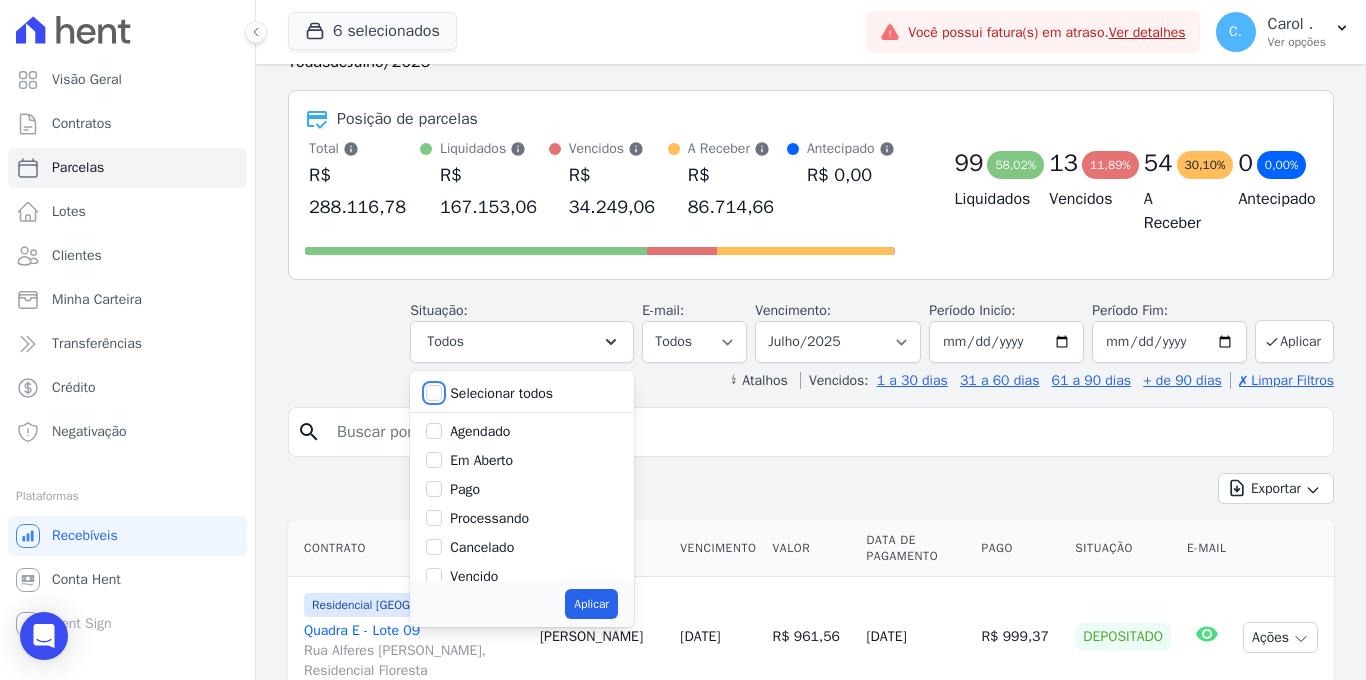 scroll, scrollTop: 88, scrollLeft: 0, axis: vertical 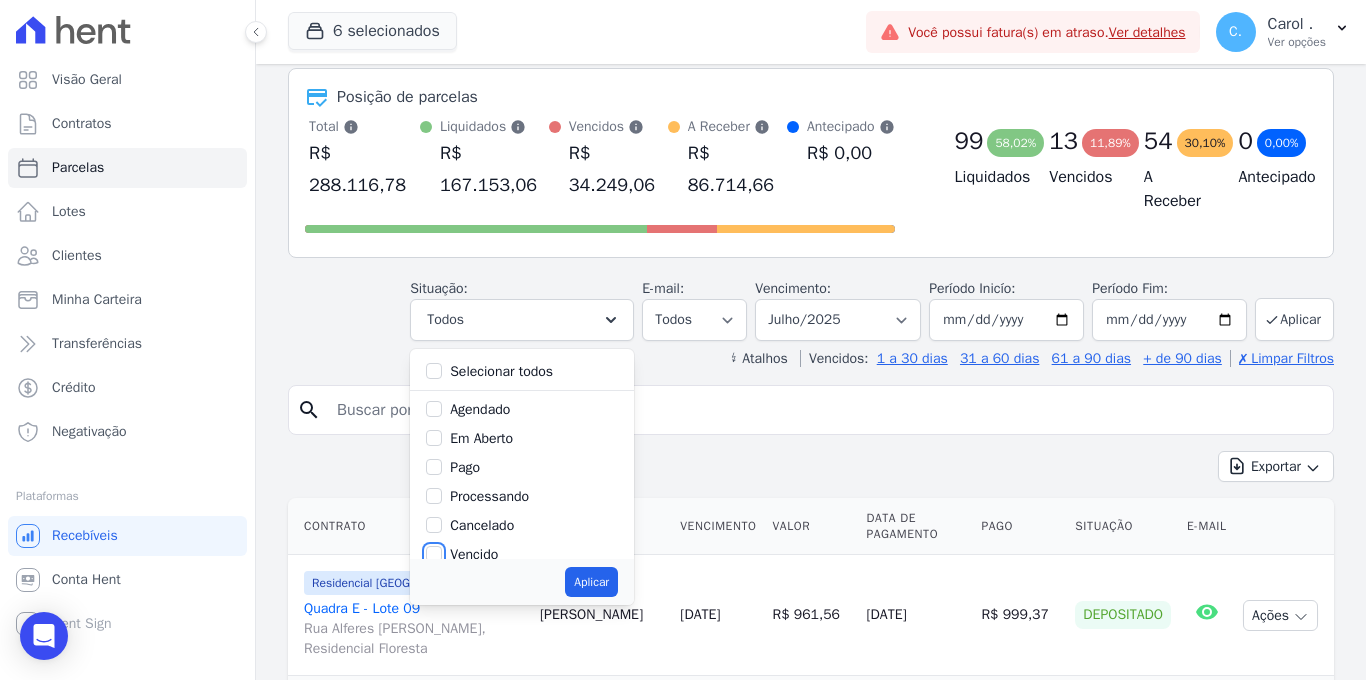 click on "Vencido" at bounding box center [434, 554] 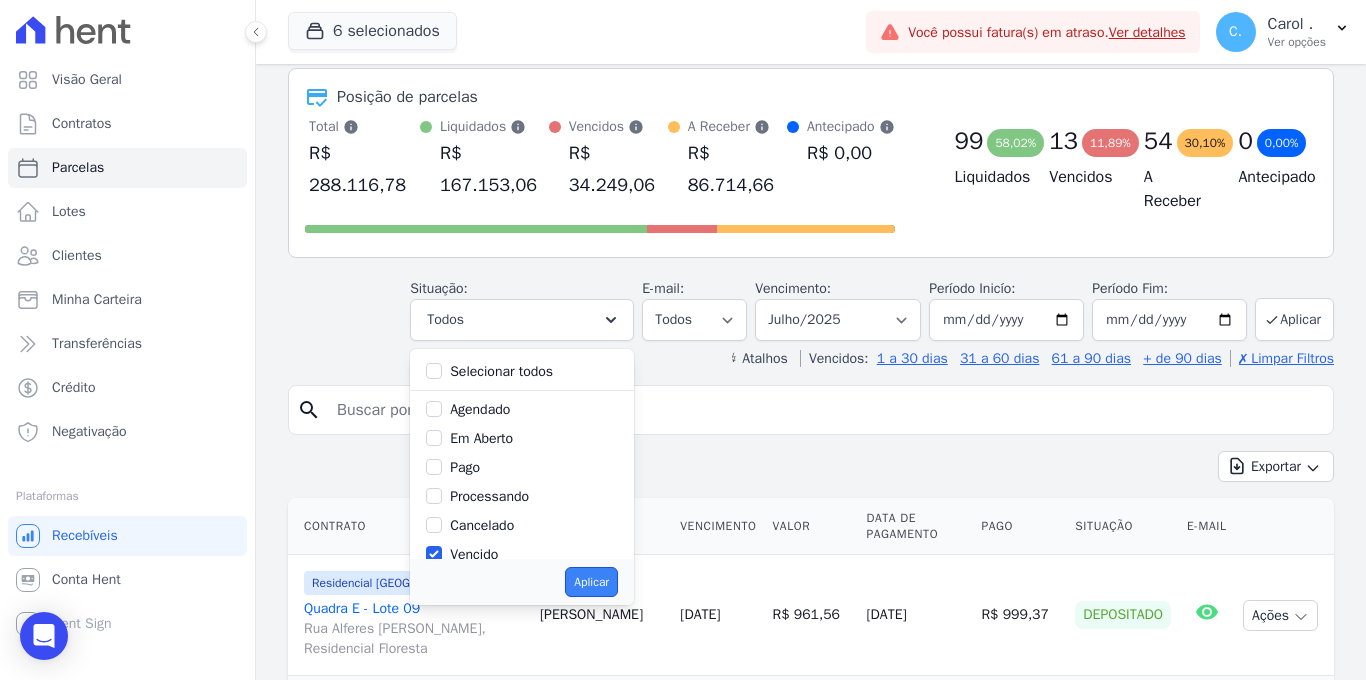click on "Aplicar" at bounding box center (591, 582) 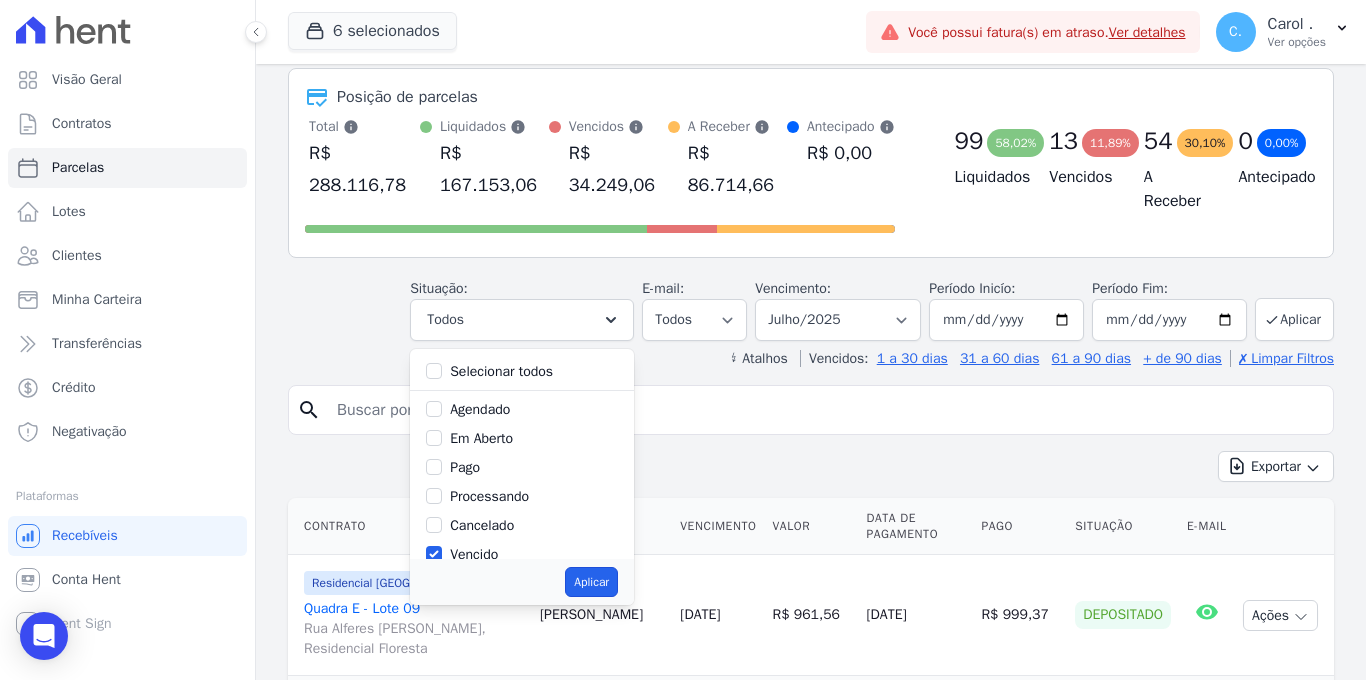 scroll, scrollTop: 30, scrollLeft: 0, axis: vertical 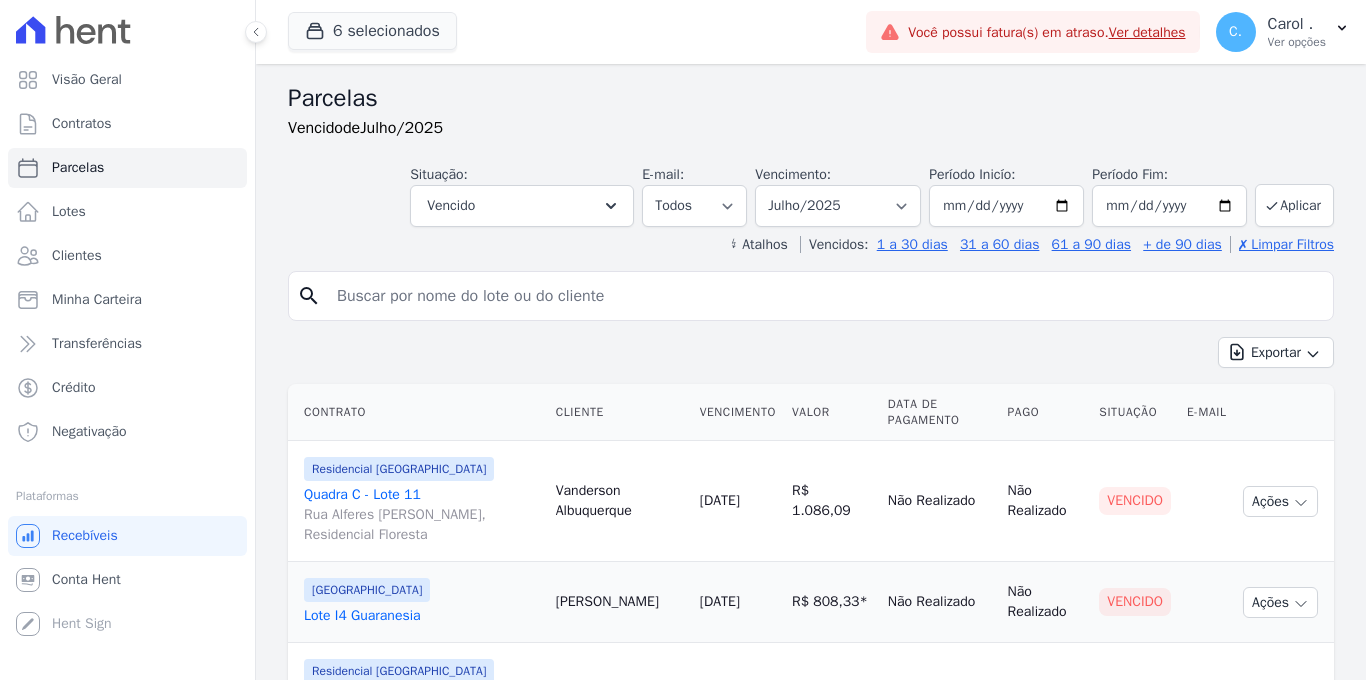 select 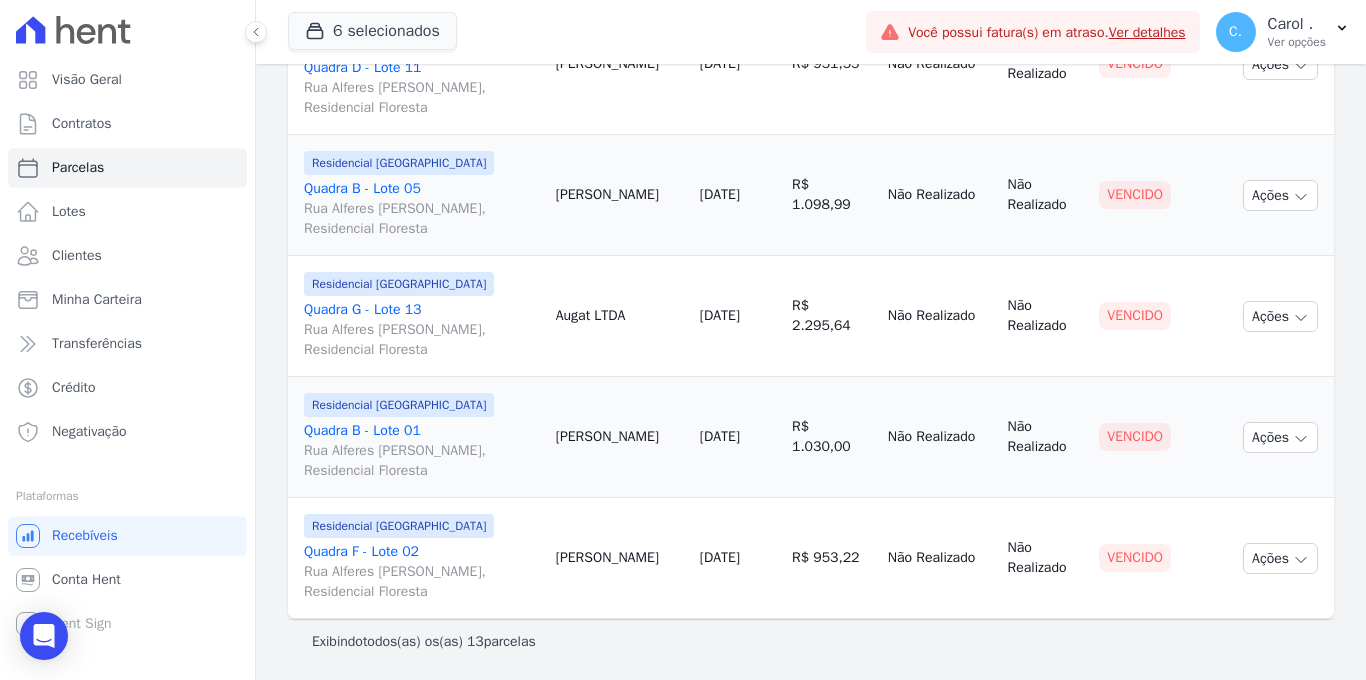 scroll, scrollTop: 1346, scrollLeft: 0, axis: vertical 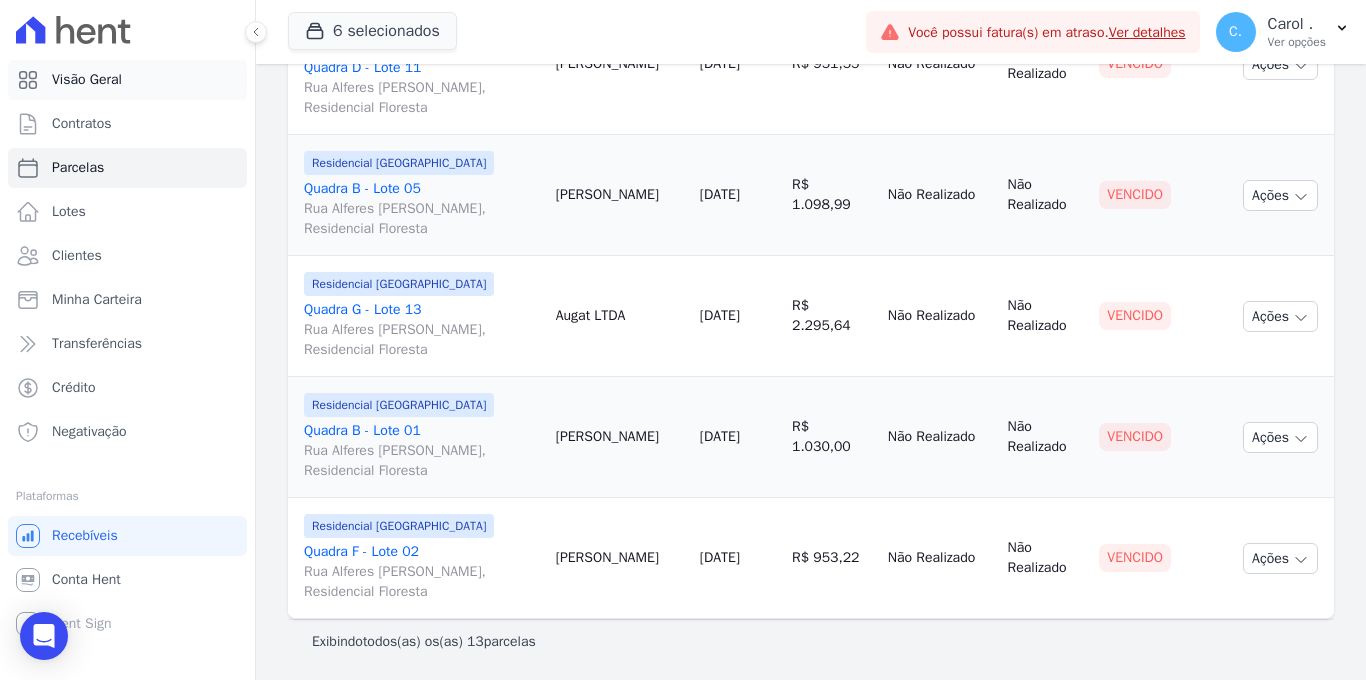 click on "Visão Geral" at bounding box center [127, 80] 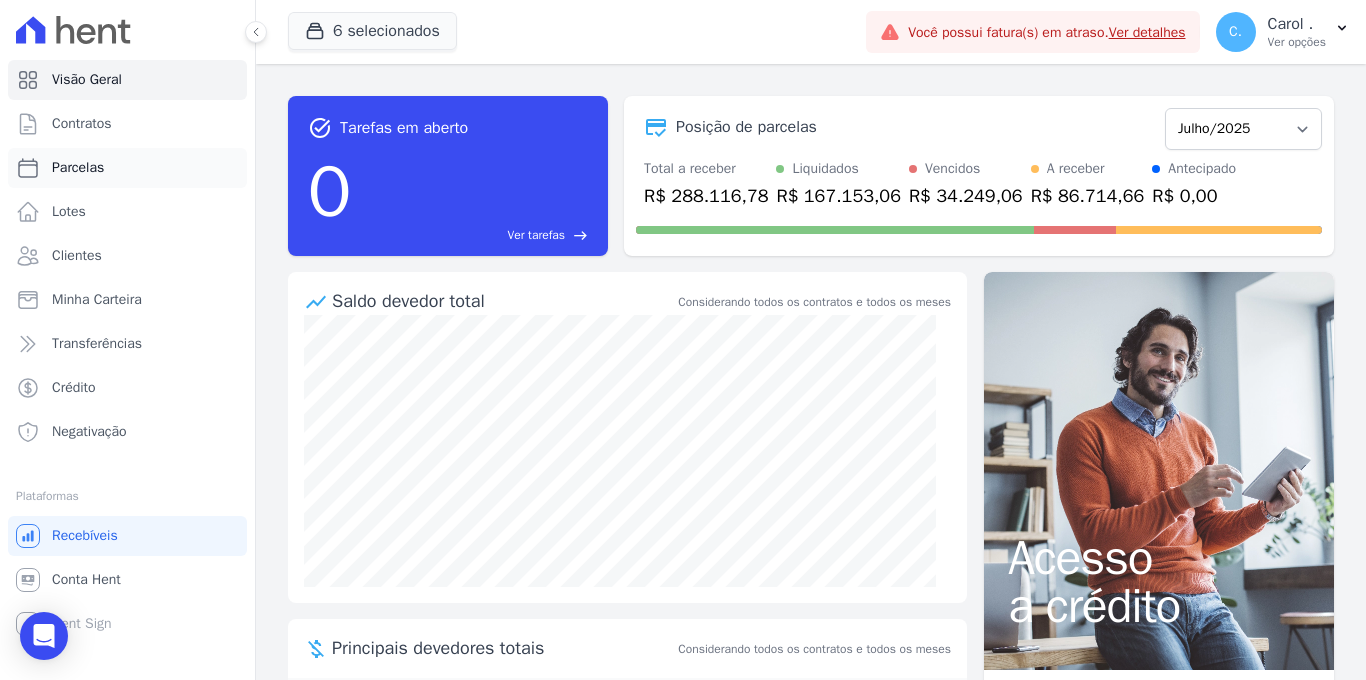 click on "Parcelas" at bounding box center [127, 168] 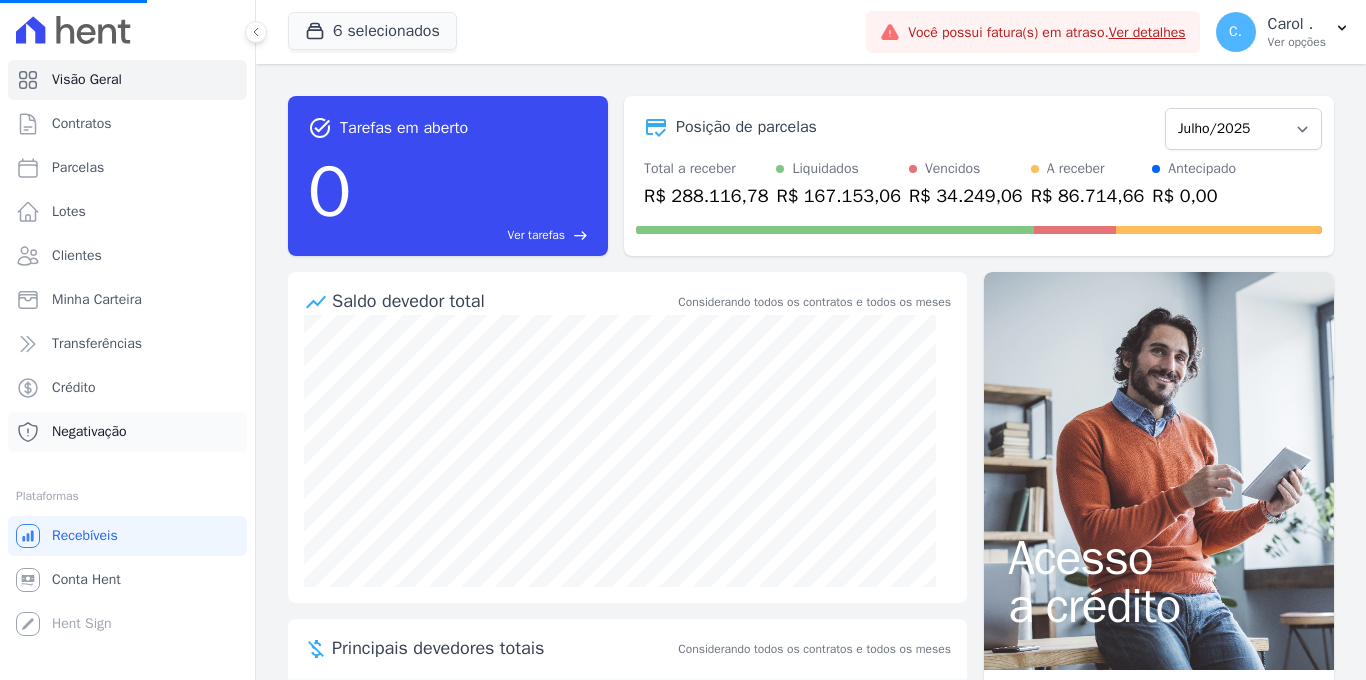 select 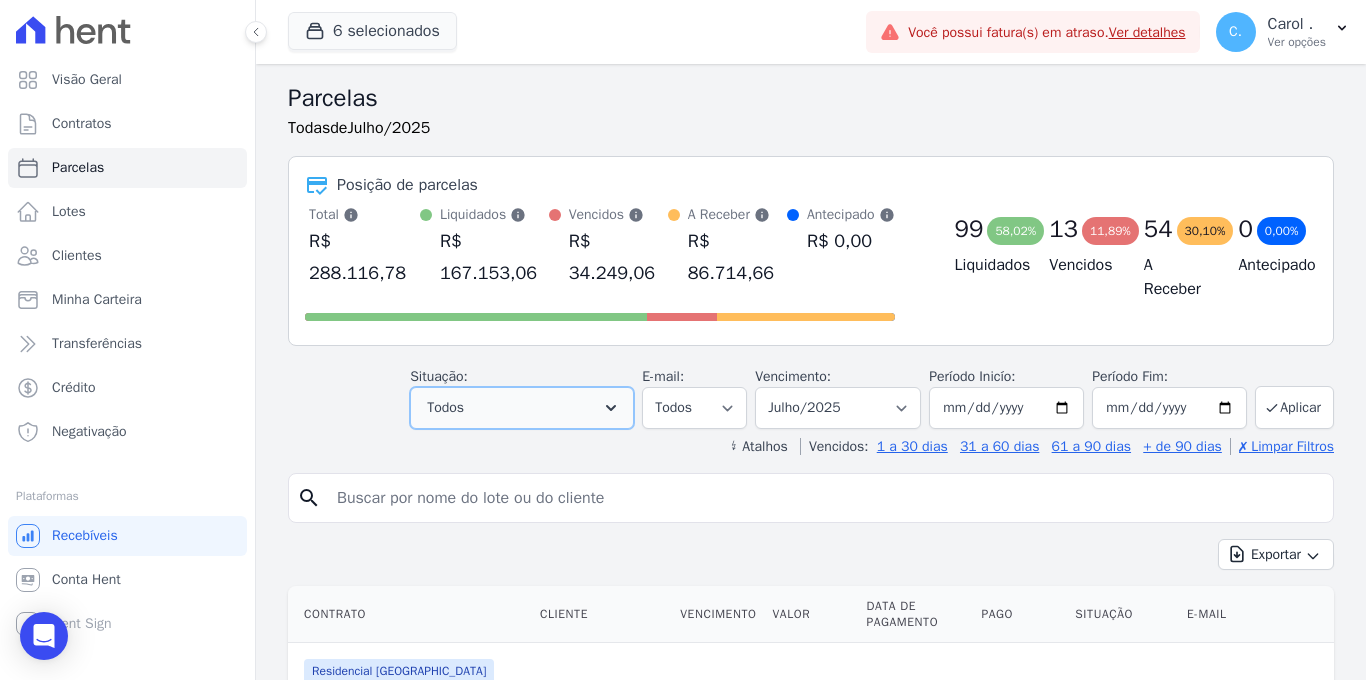 click on "Todos" at bounding box center (445, 408) 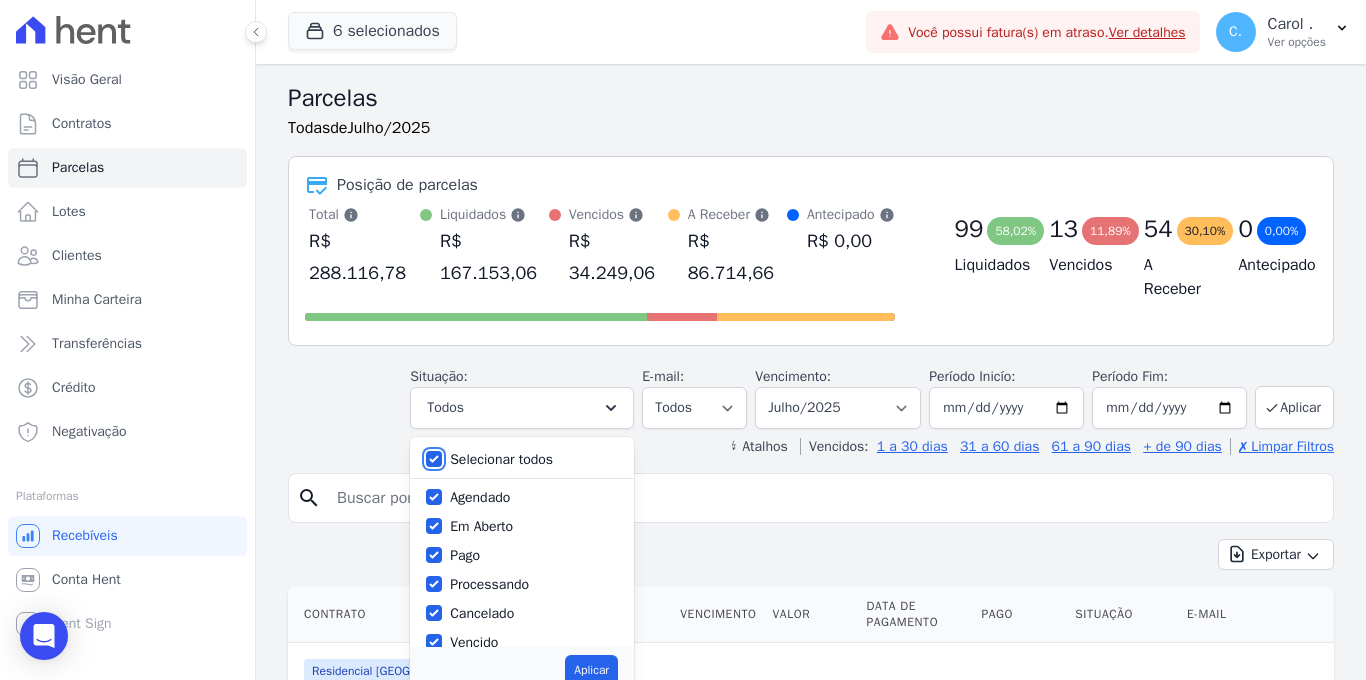 click on "Selecionar todos" at bounding box center (434, 459) 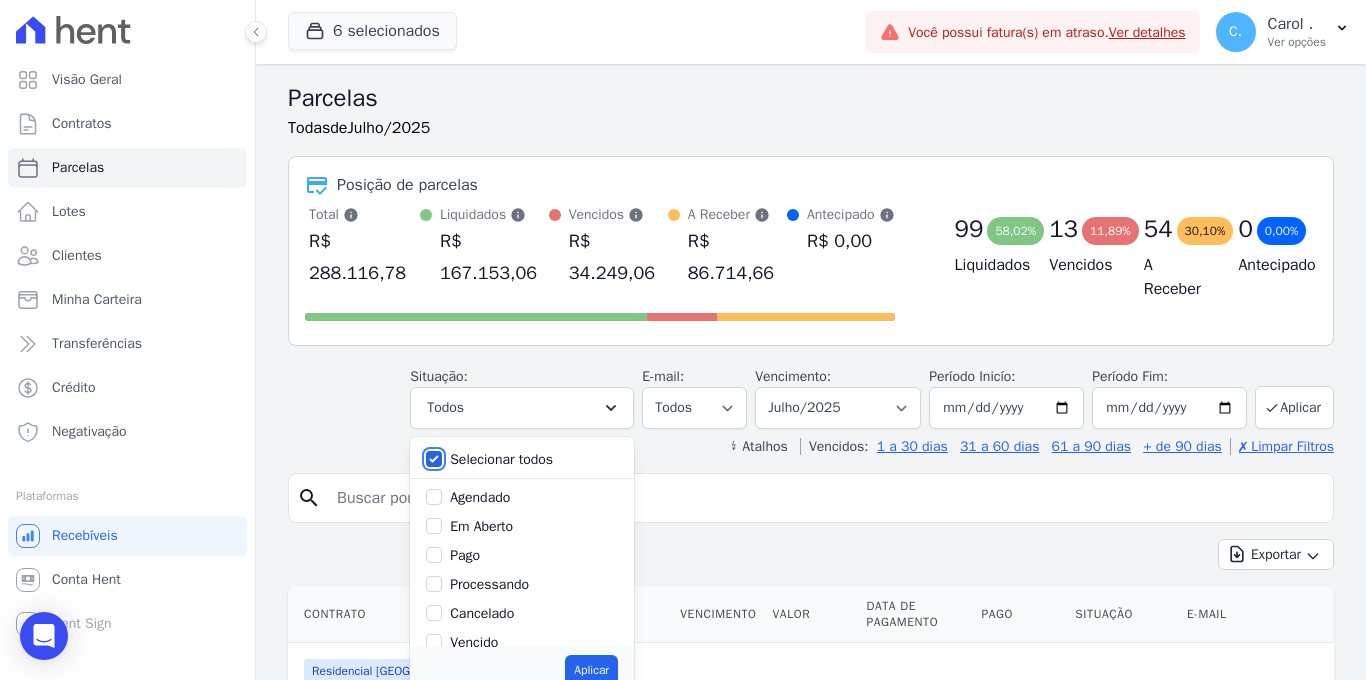 checkbox on "false" 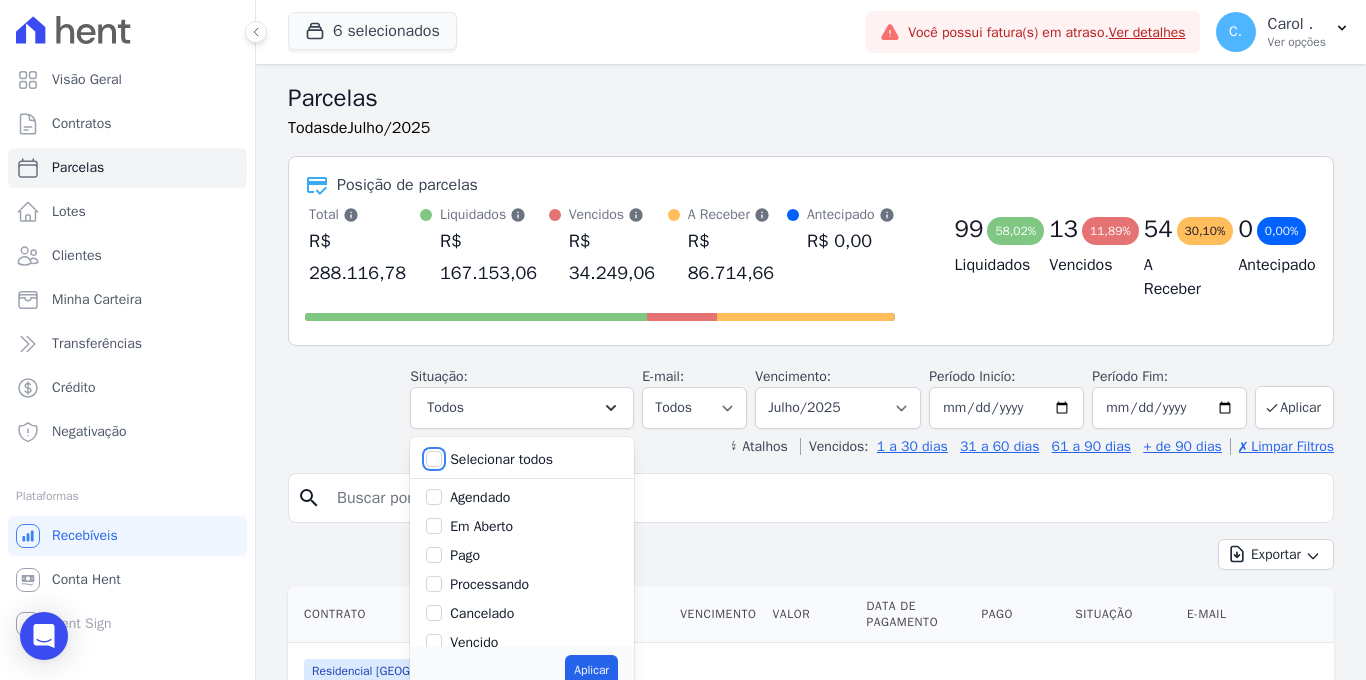 checkbox on "false" 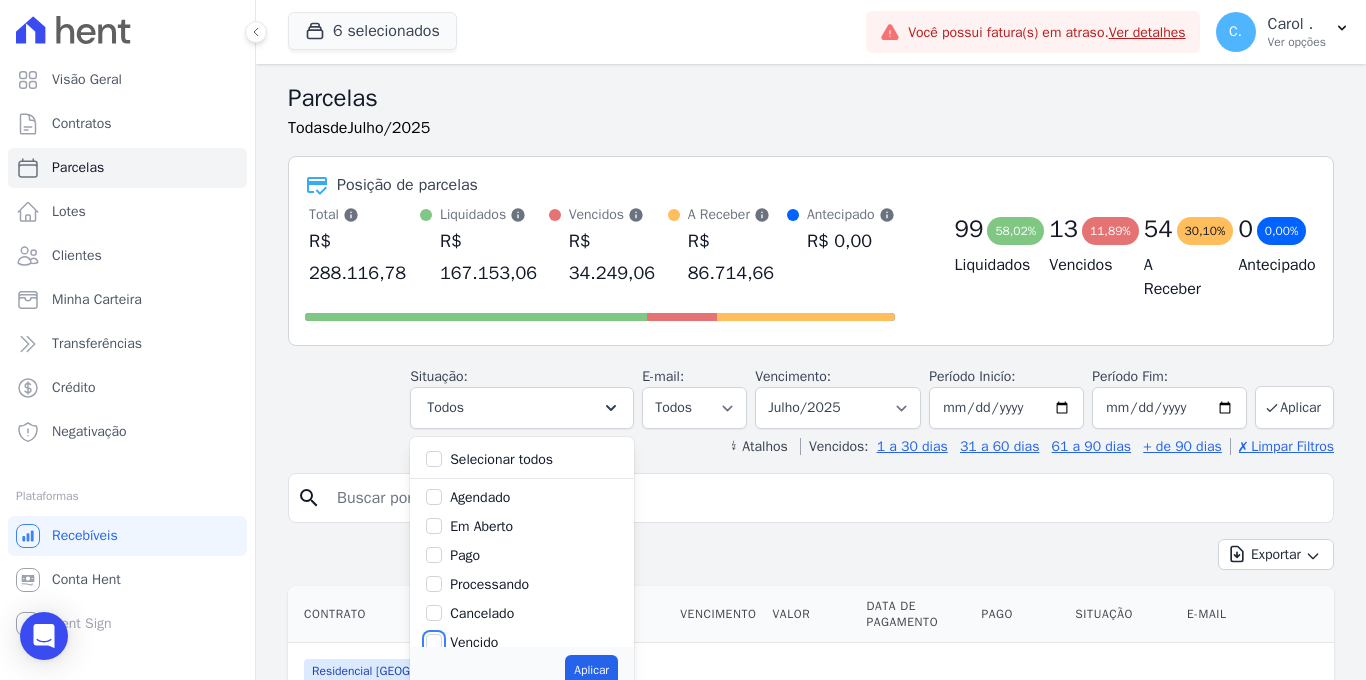 click on "Vencido" at bounding box center (434, 642) 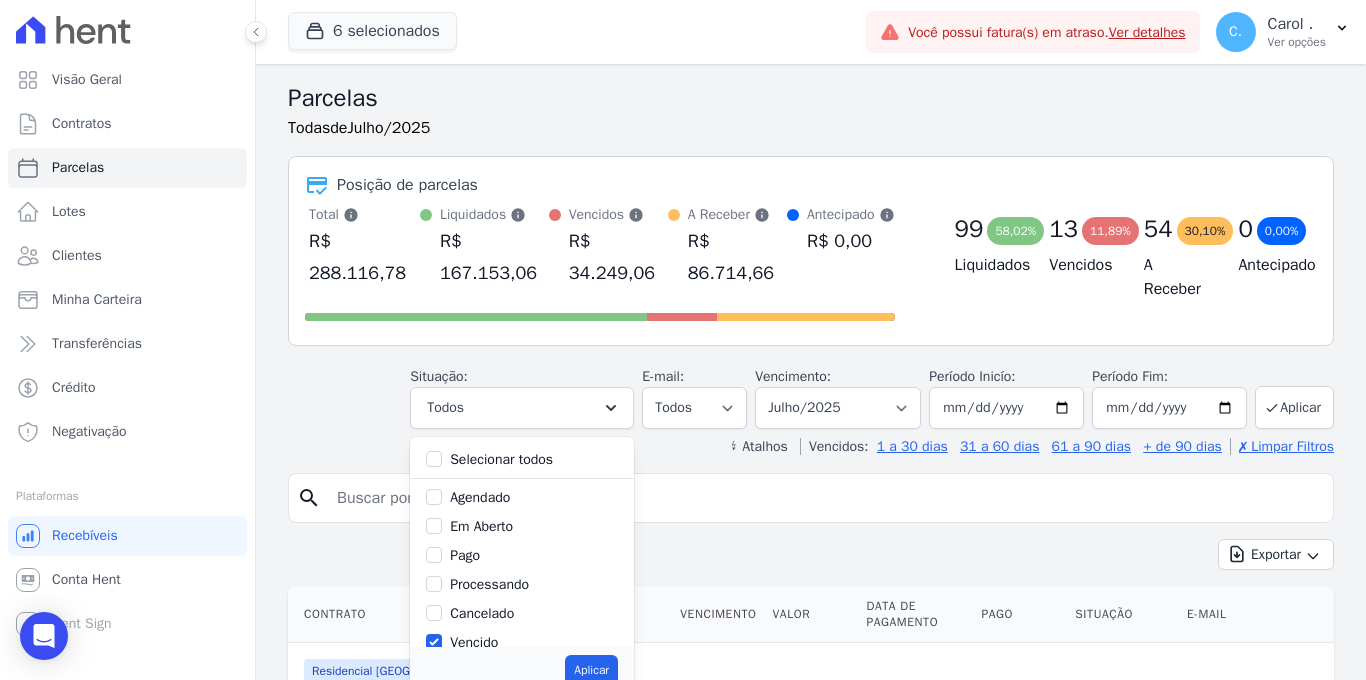 click on "Aplicar" at bounding box center [522, 670] 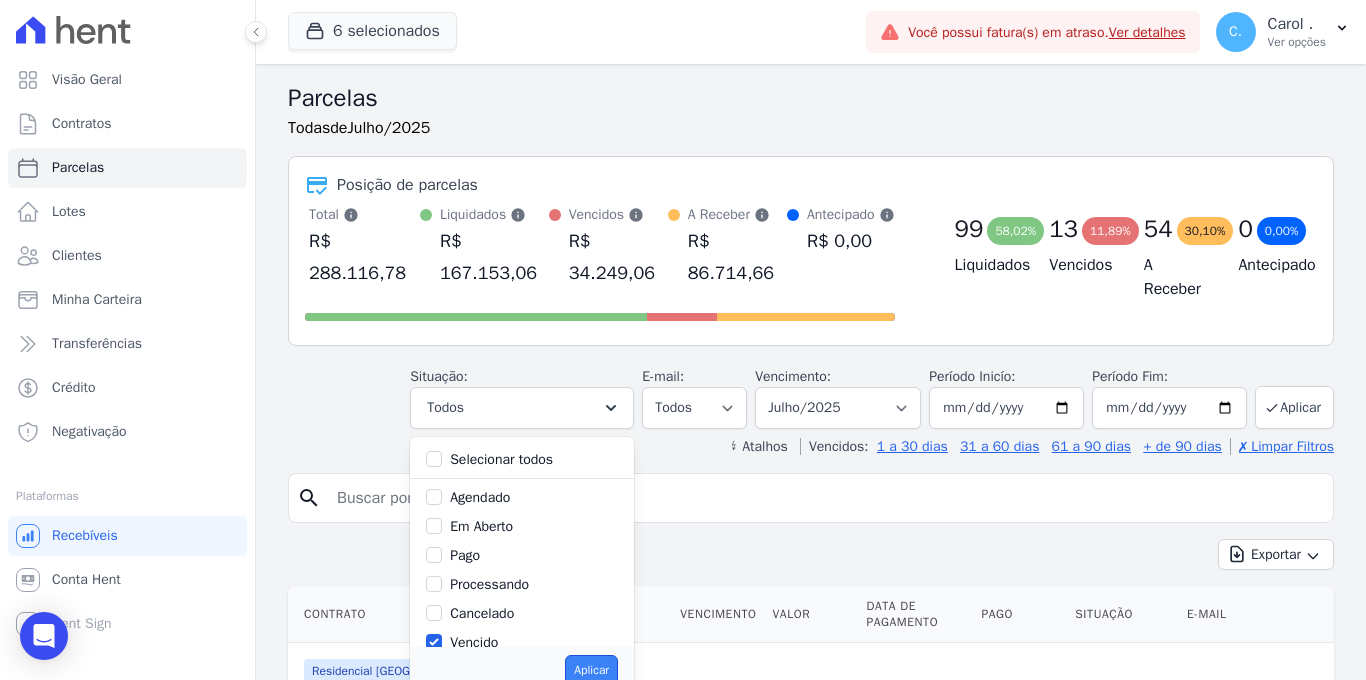click on "Aplicar" at bounding box center [591, 670] 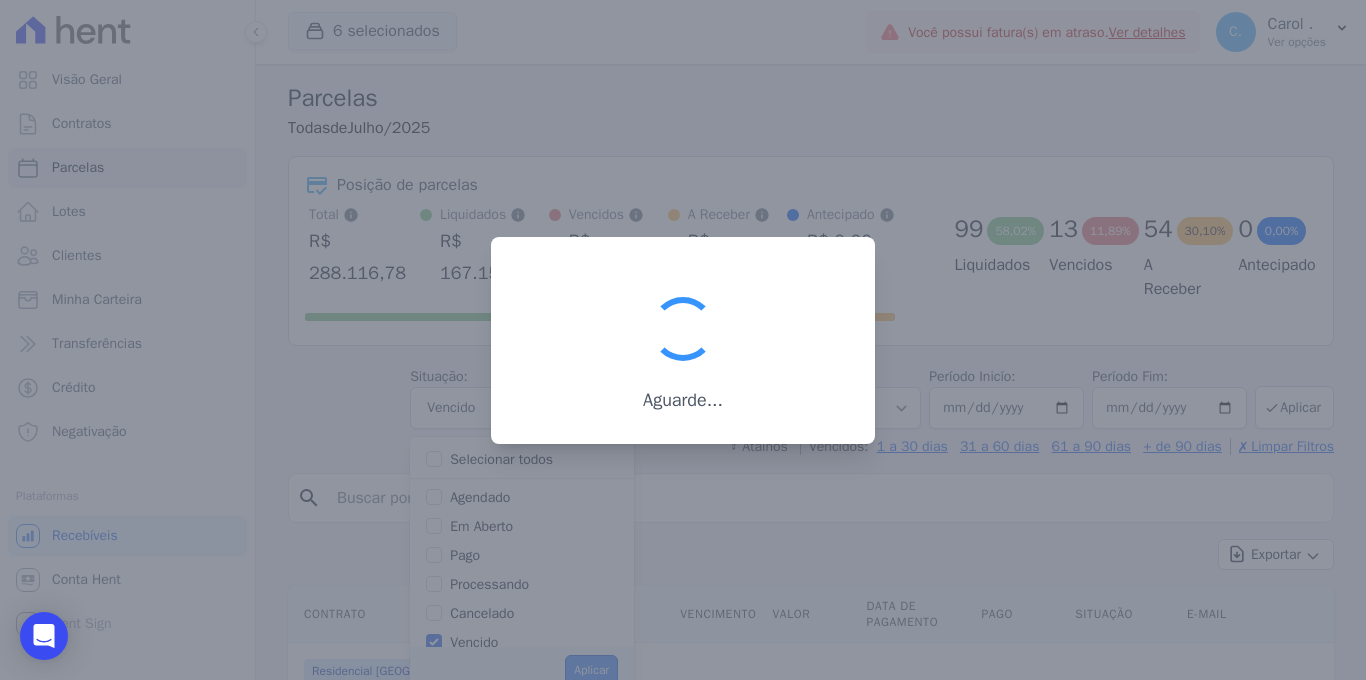 scroll, scrollTop: 30, scrollLeft: 0, axis: vertical 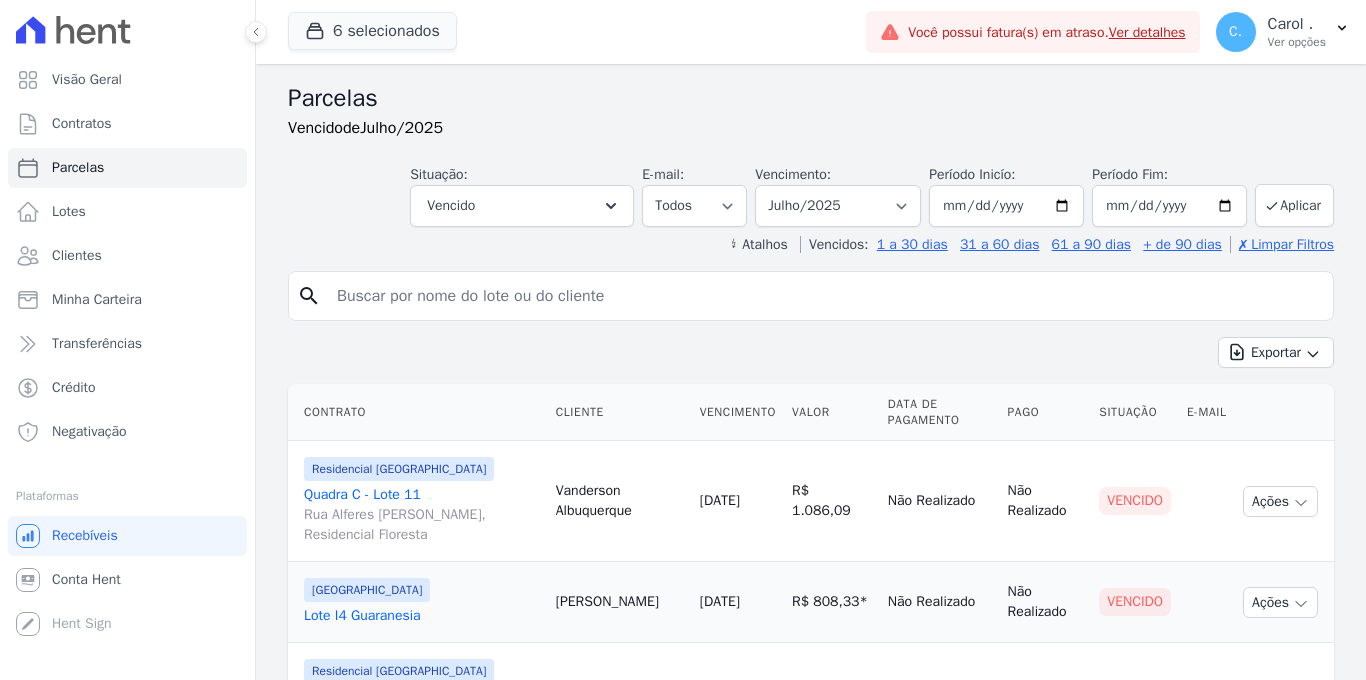 select 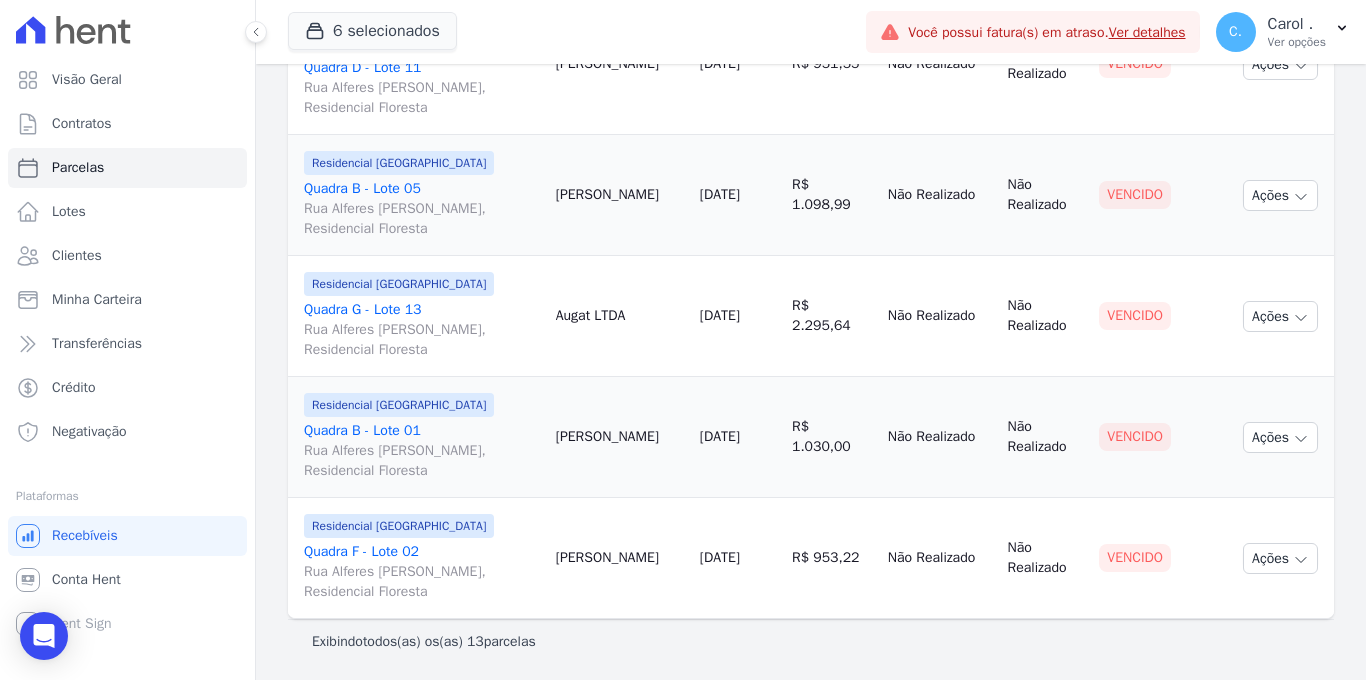 scroll, scrollTop: 1371, scrollLeft: 0, axis: vertical 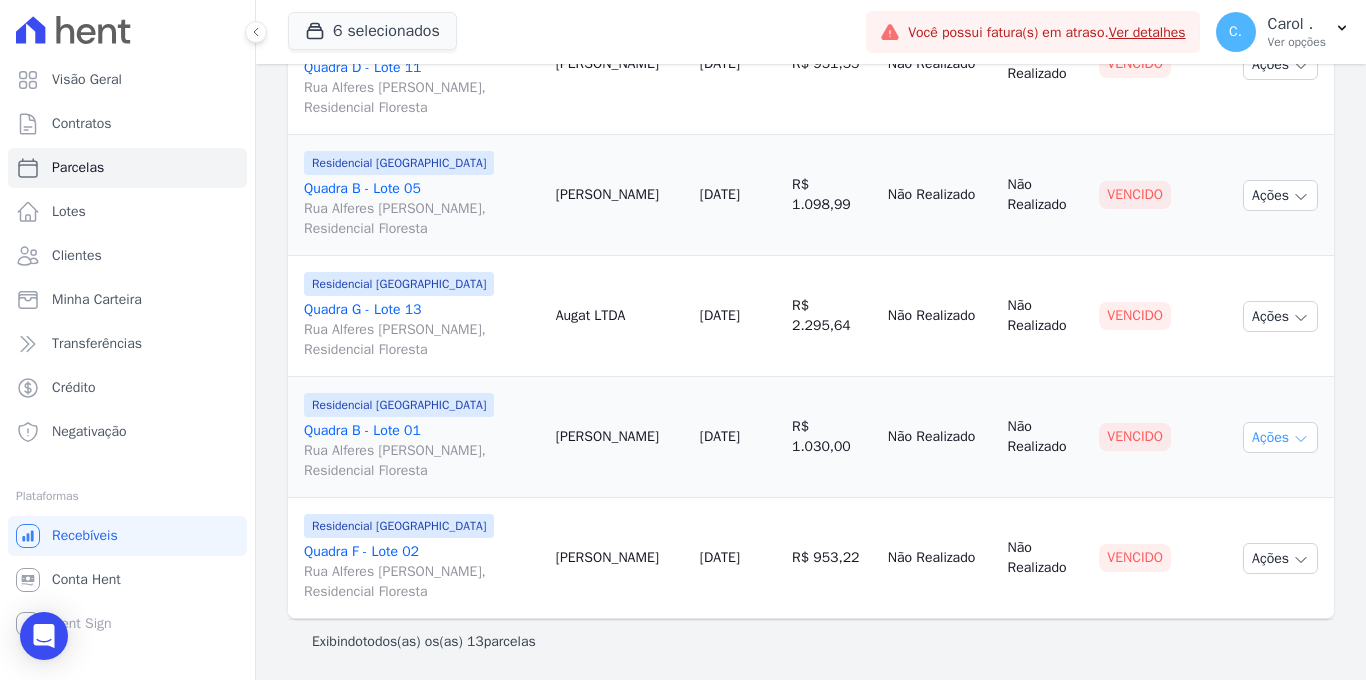 click on "Ações" at bounding box center [1280, 437] 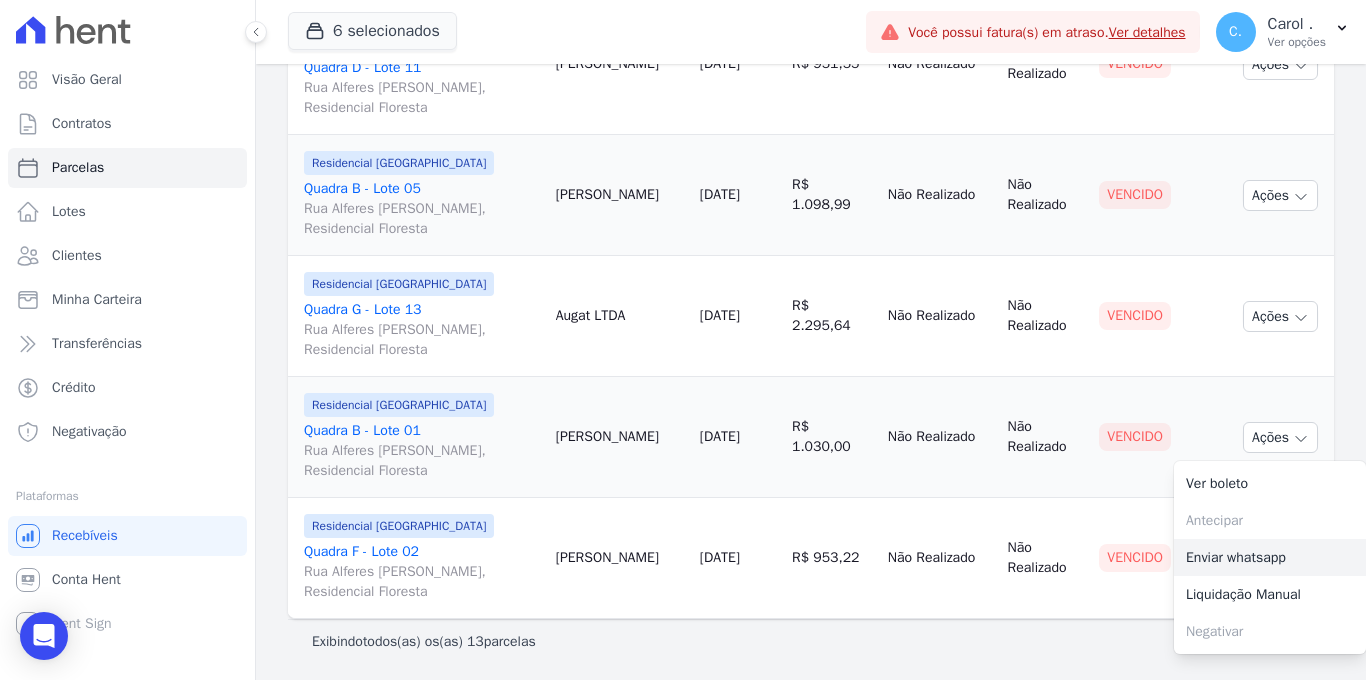 click on "Enviar whatsapp" at bounding box center (1270, 557) 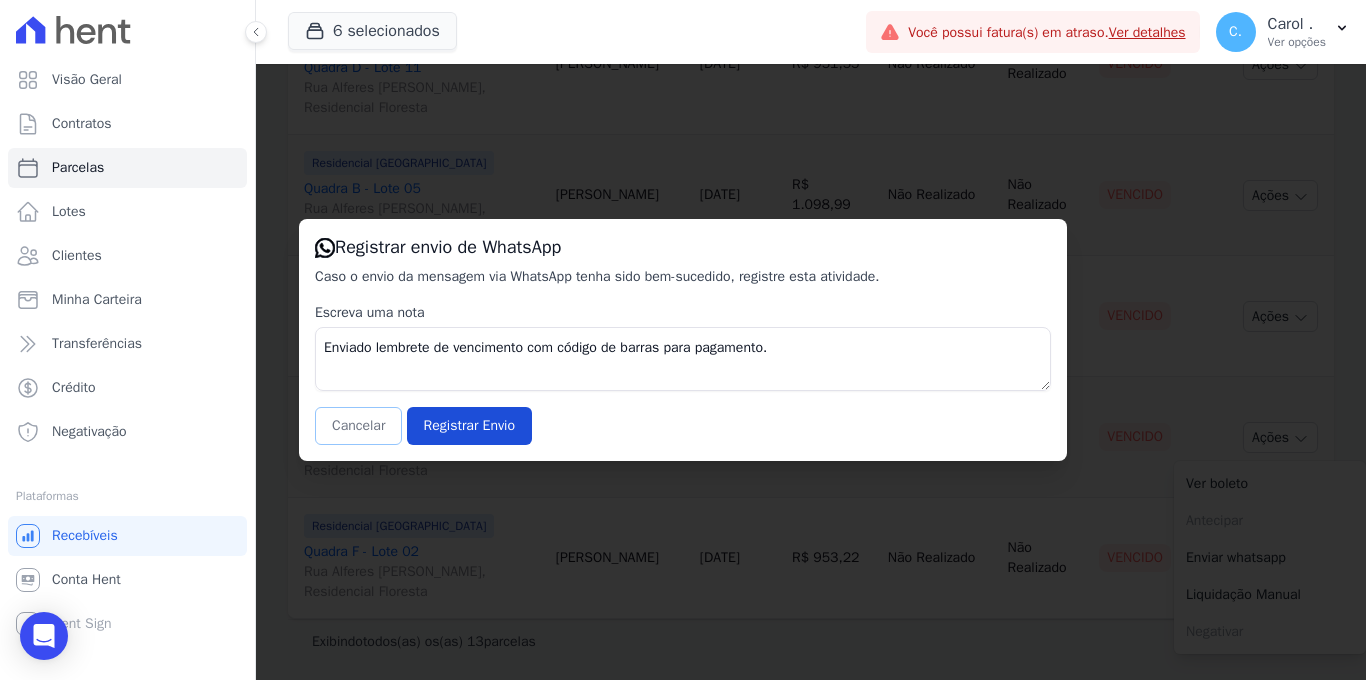 click on "Cancelar" at bounding box center (358, 426) 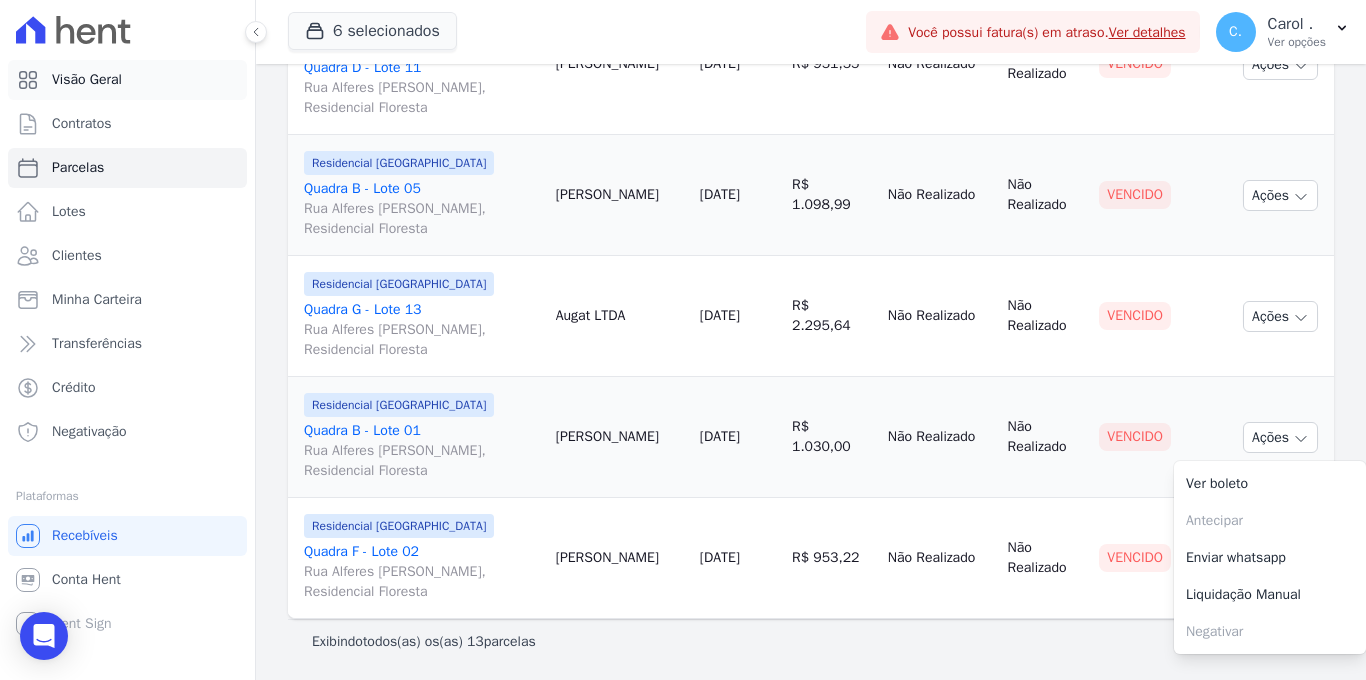 click on "Visão Geral" at bounding box center (87, 80) 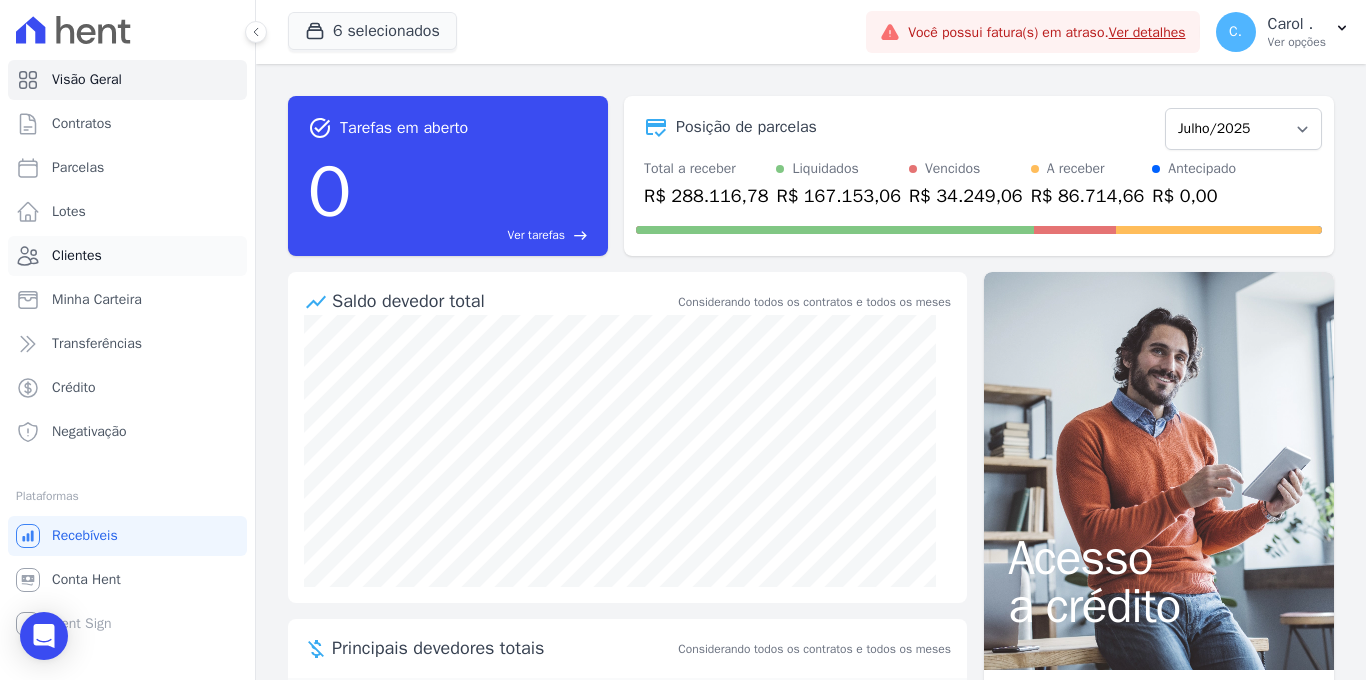 click on "Clientes" at bounding box center (77, 256) 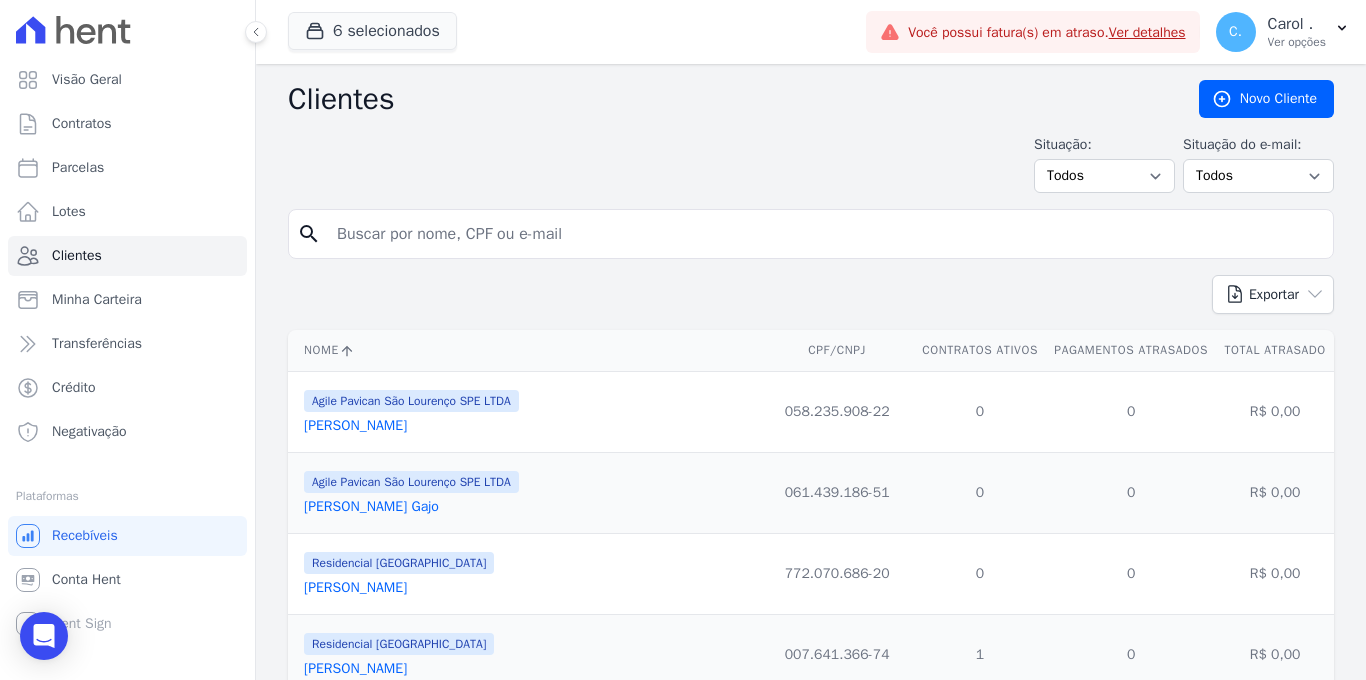 click at bounding box center [825, 234] 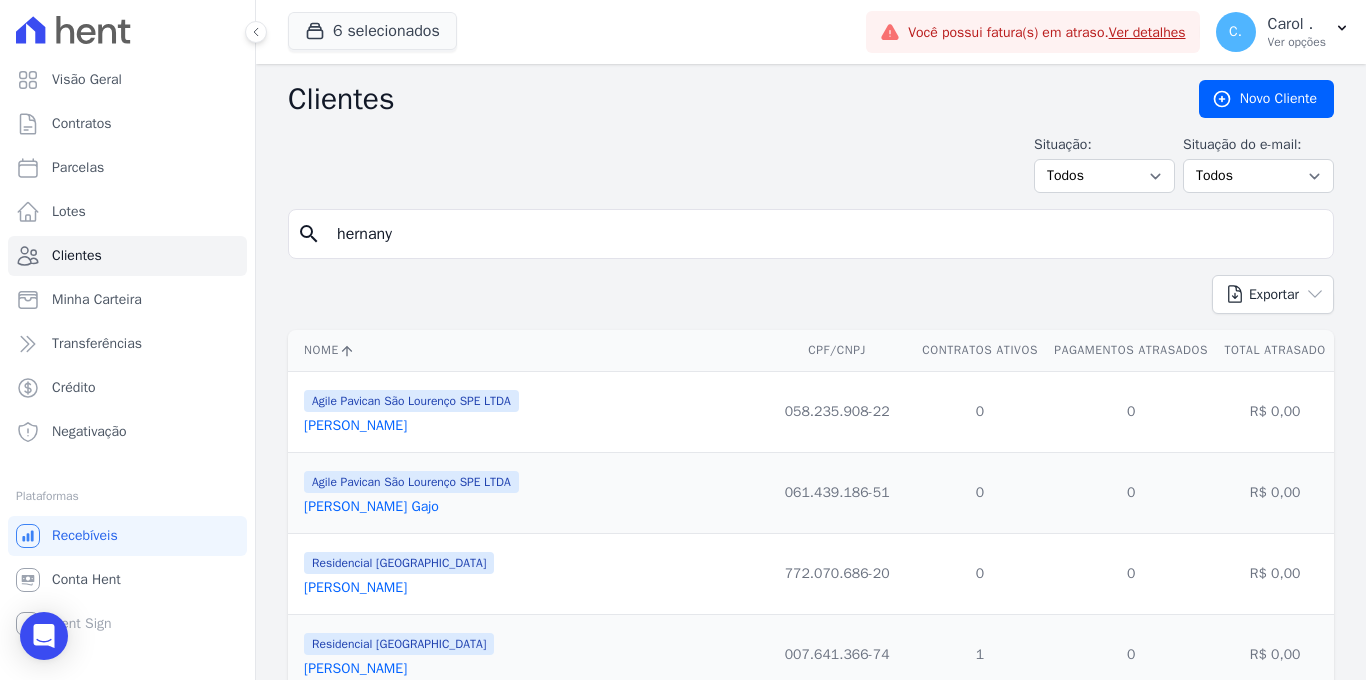type on "hernany" 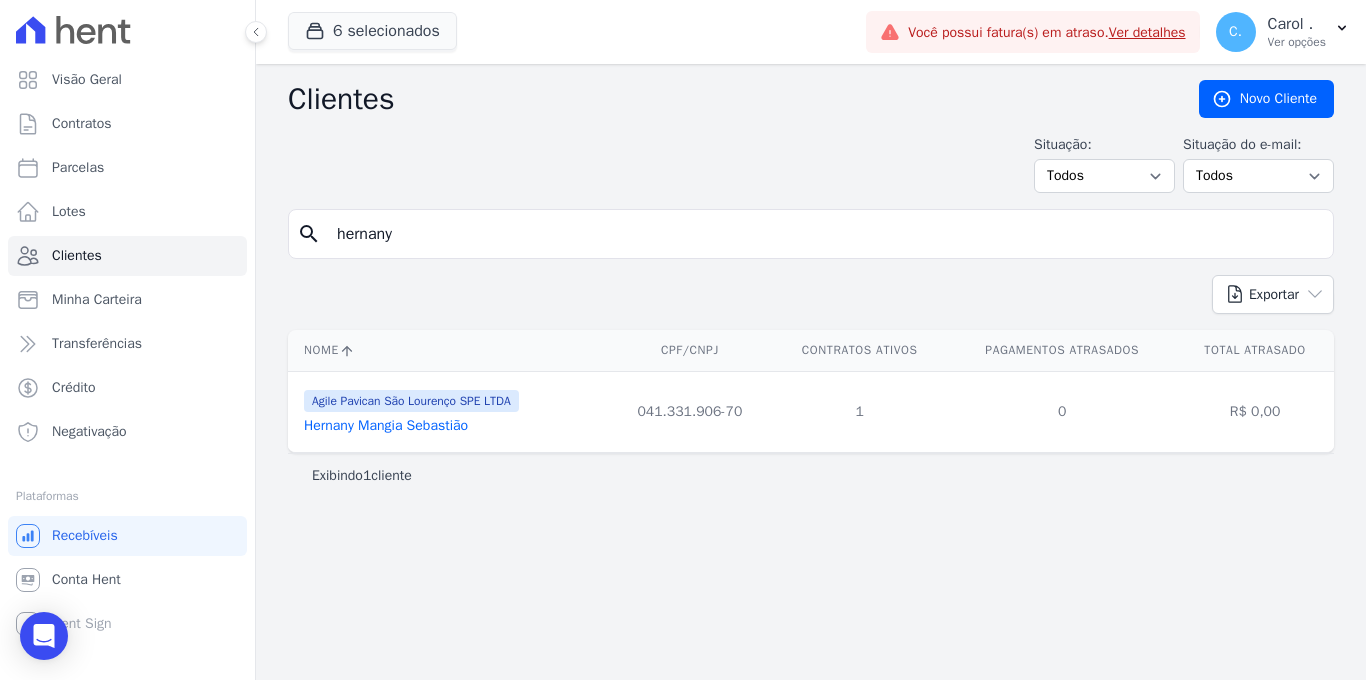 click on "Hernany Mangia Sebastião" at bounding box center [386, 425] 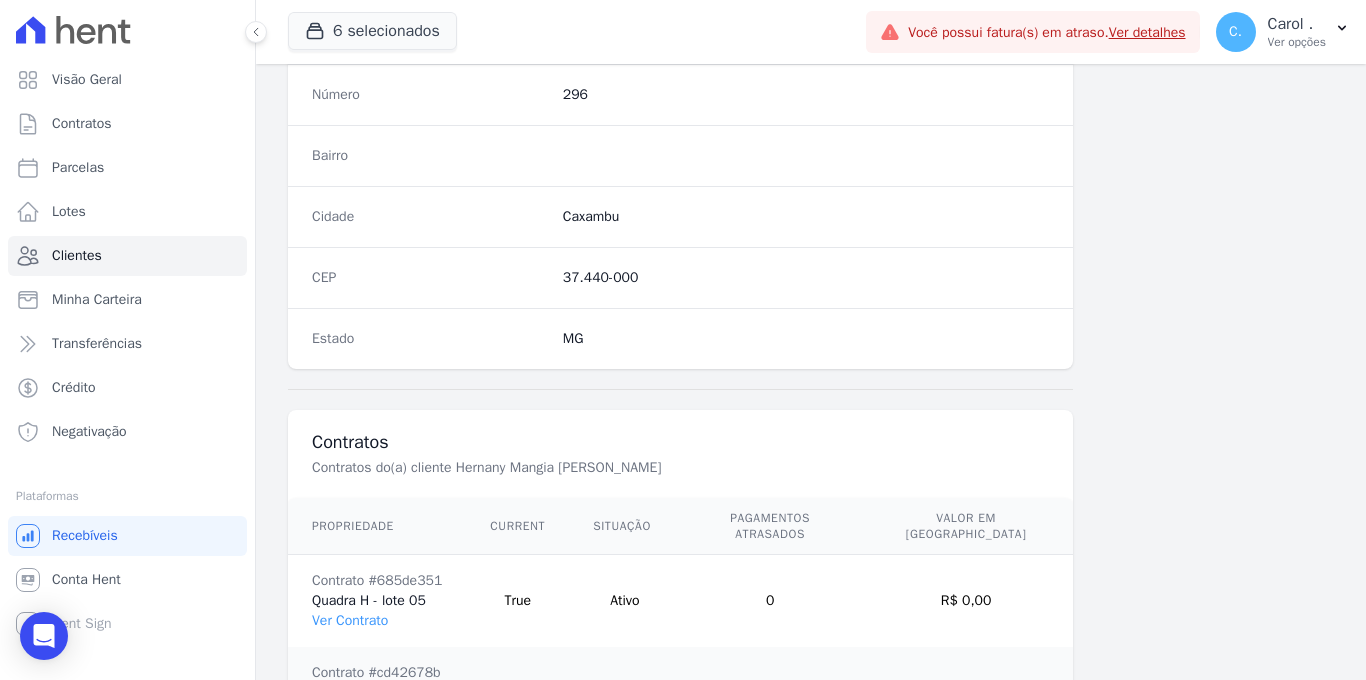 scroll, scrollTop: 1299, scrollLeft: 0, axis: vertical 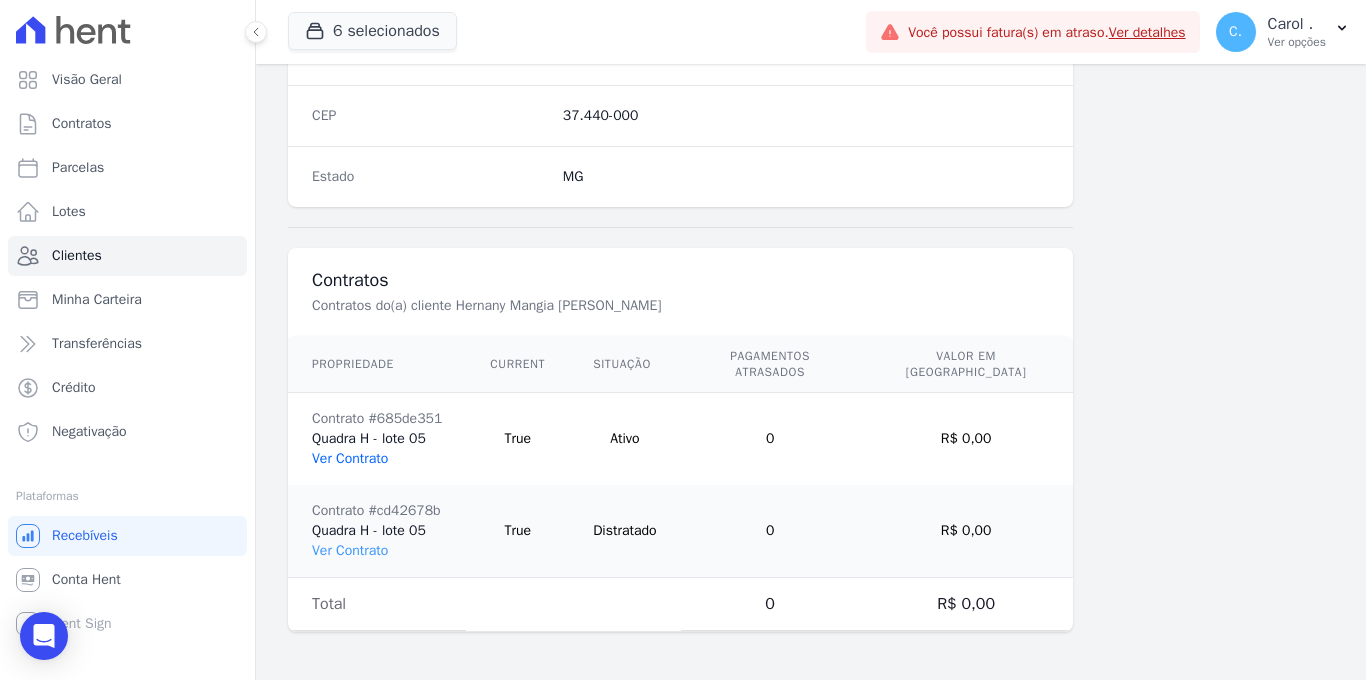 click on "Ver Contrato" at bounding box center [350, 458] 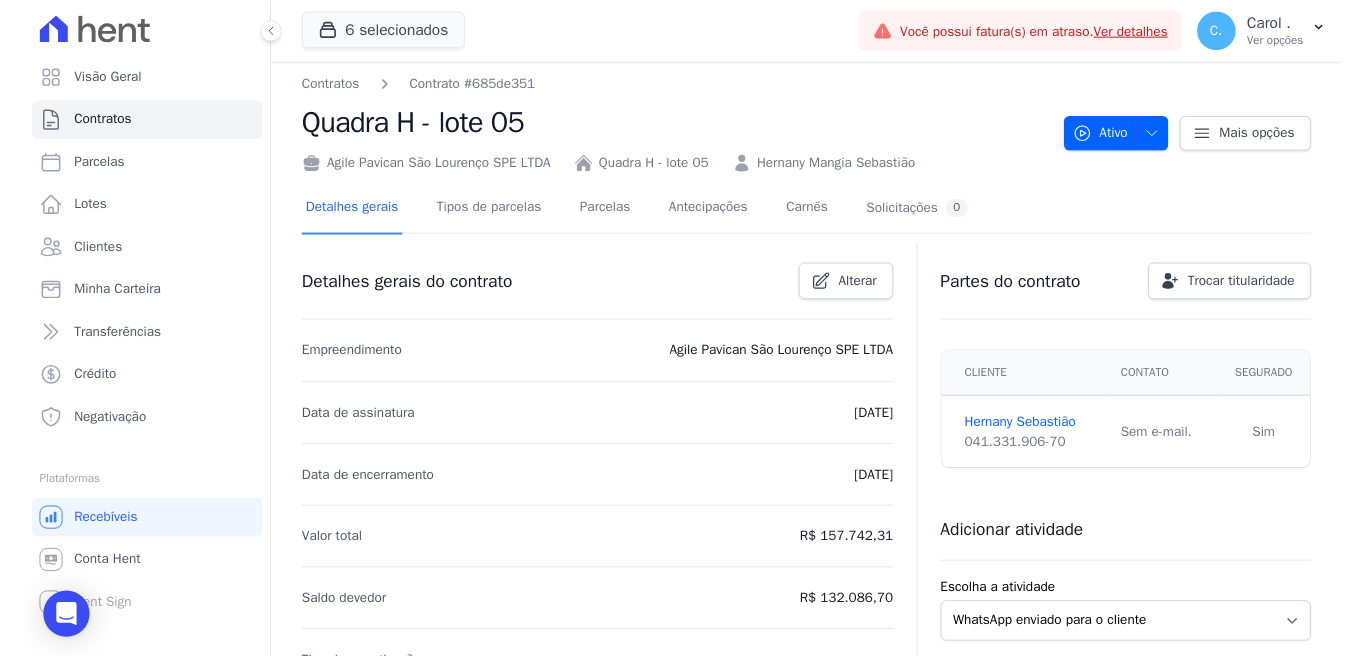 scroll, scrollTop: 8, scrollLeft: 0, axis: vertical 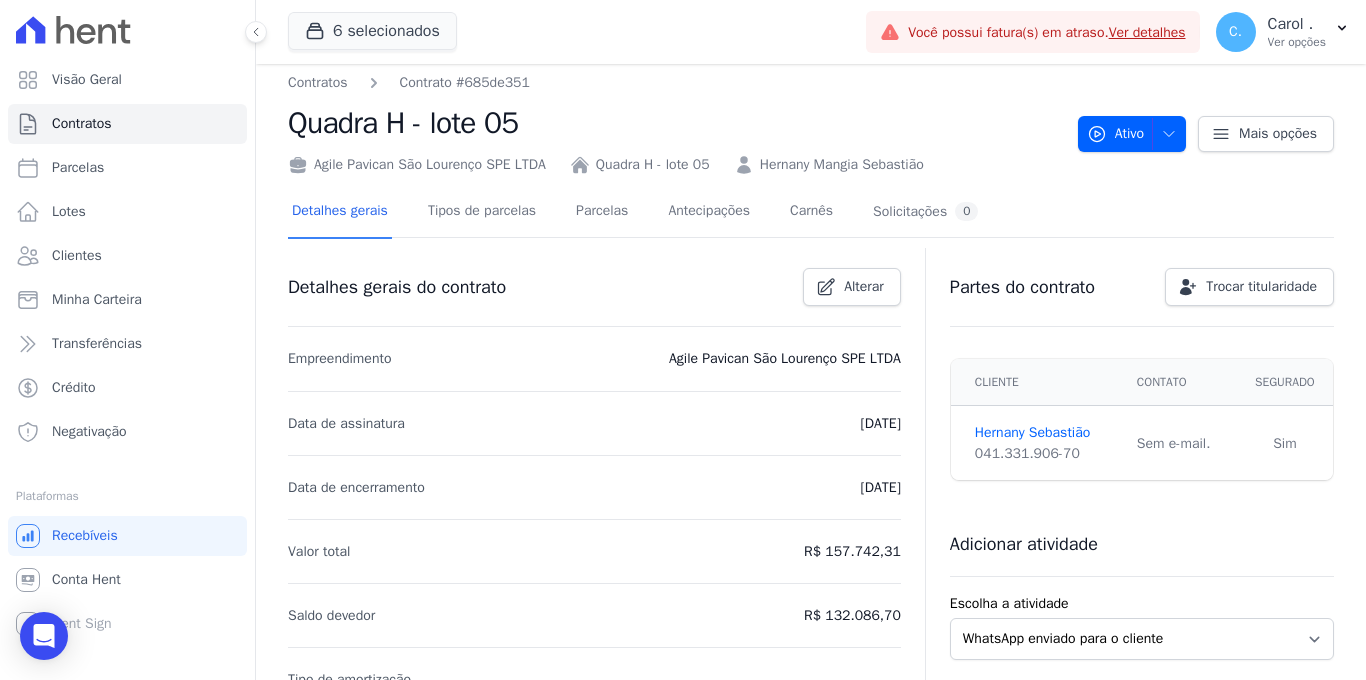 click on "Quadra H - lote 05" at bounding box center (653, 164) 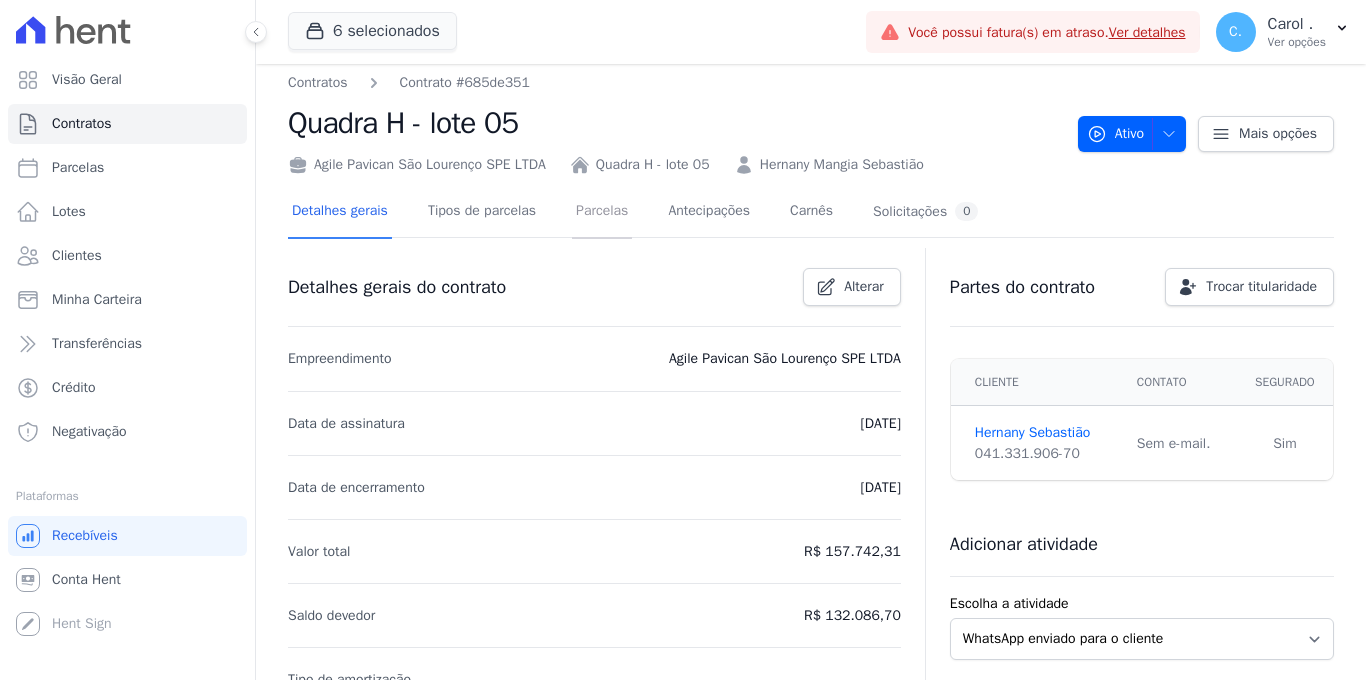 click on "Parcelas" at bounding box center (602, 212) 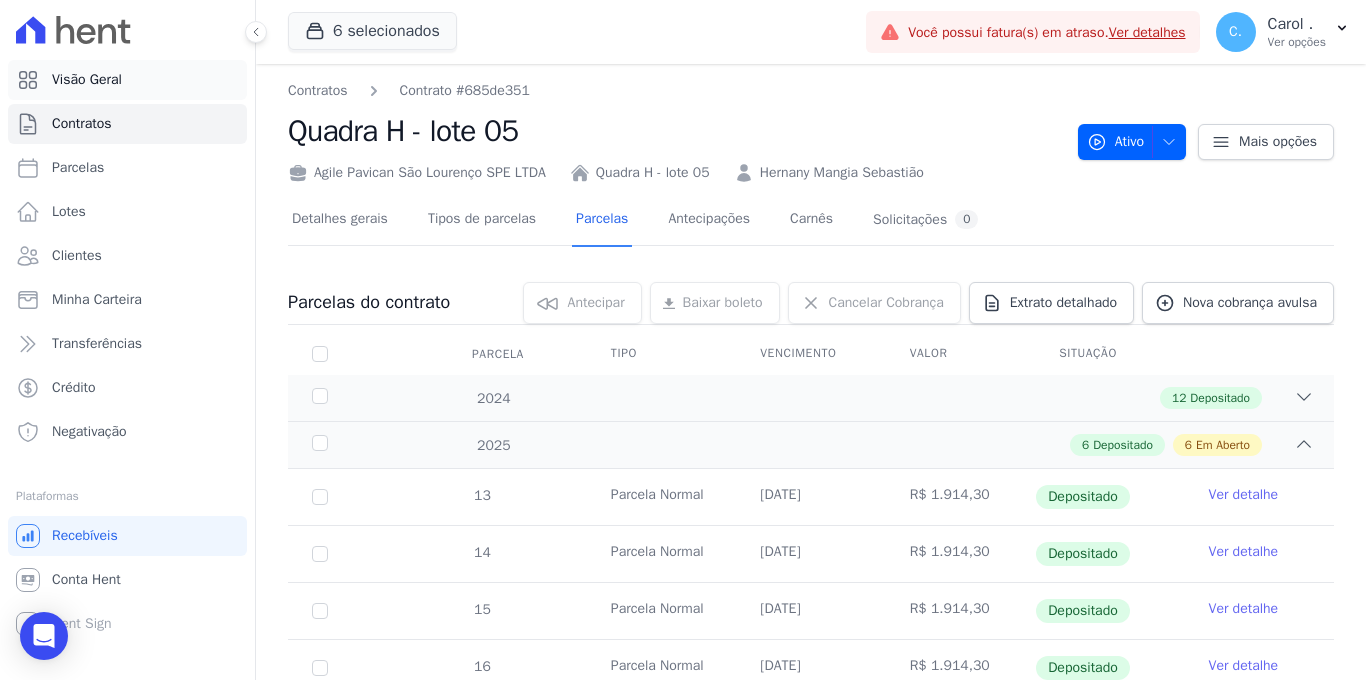 click on "Visão Geral" at bounding box center [127, 80] 